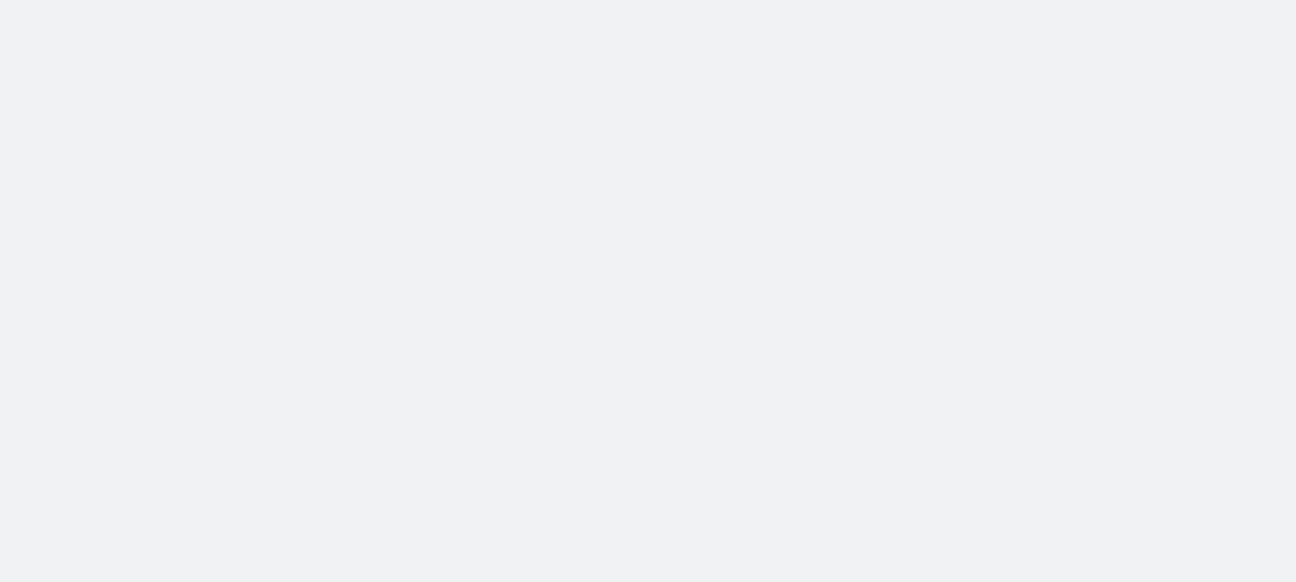 scroll, scrollTop: 0, scrollLeft: 0, axis: both 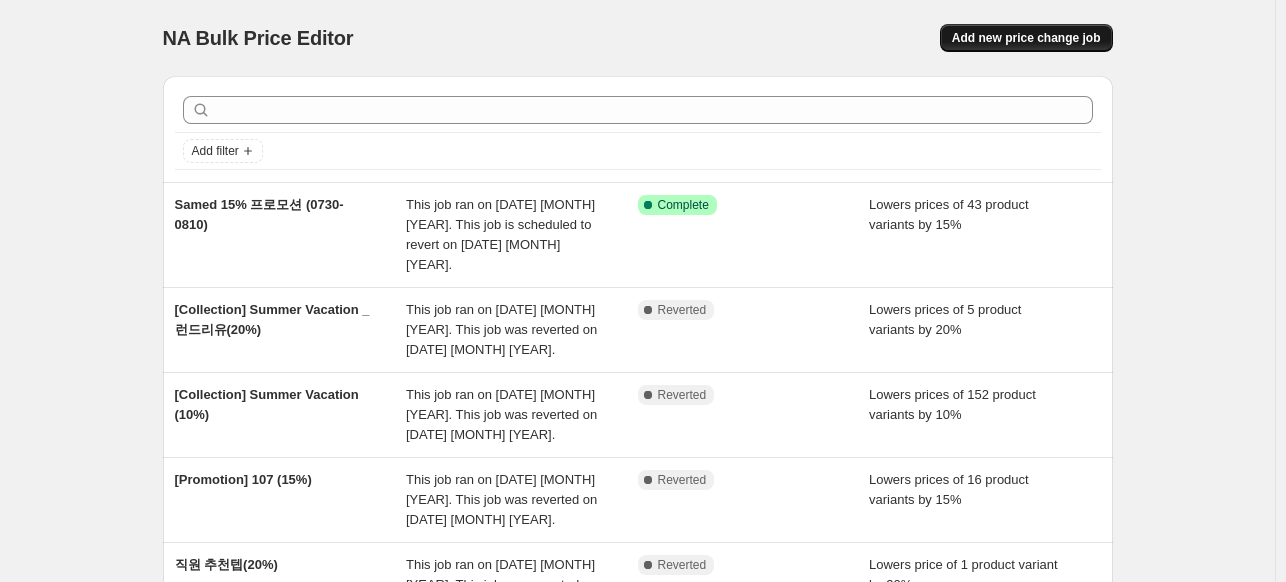 click on "Add new price change job" at bounding box center (1026, 38) 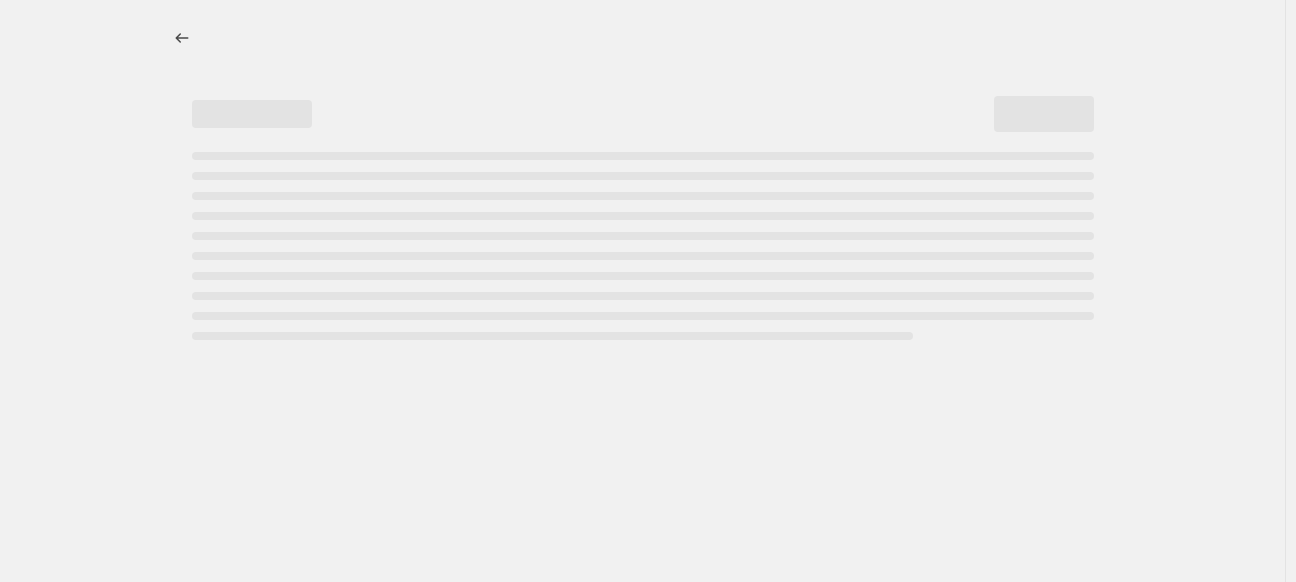 select on "percentage" 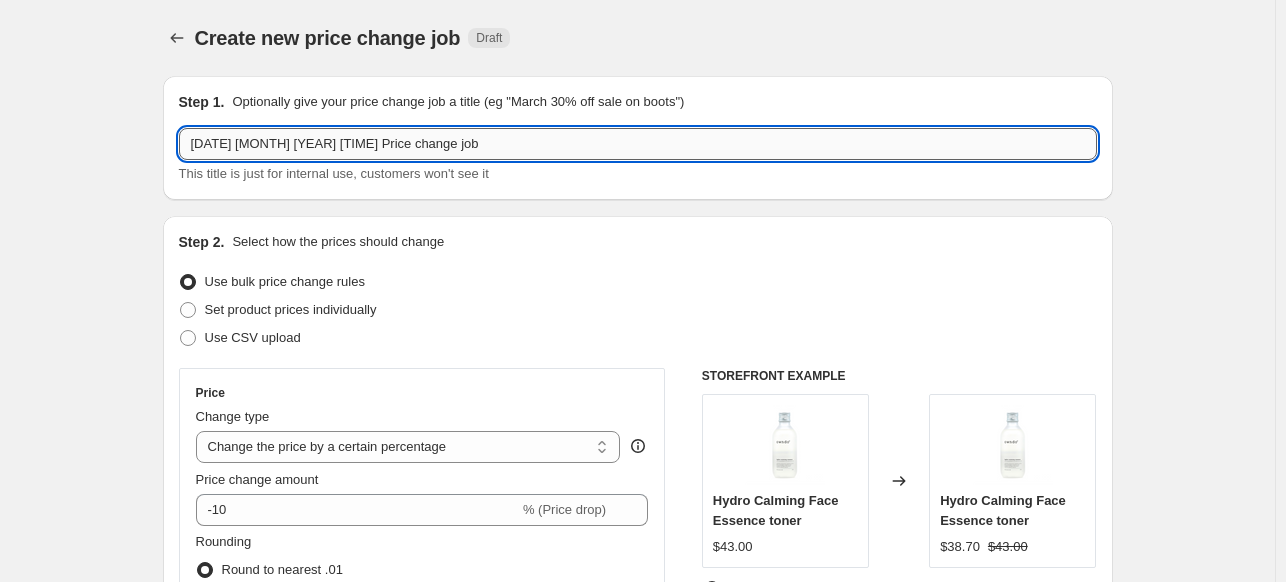 click on "[DATE] [MONTH] [YEAR] [TIME] Price change job" at bounding box center [638, 144] 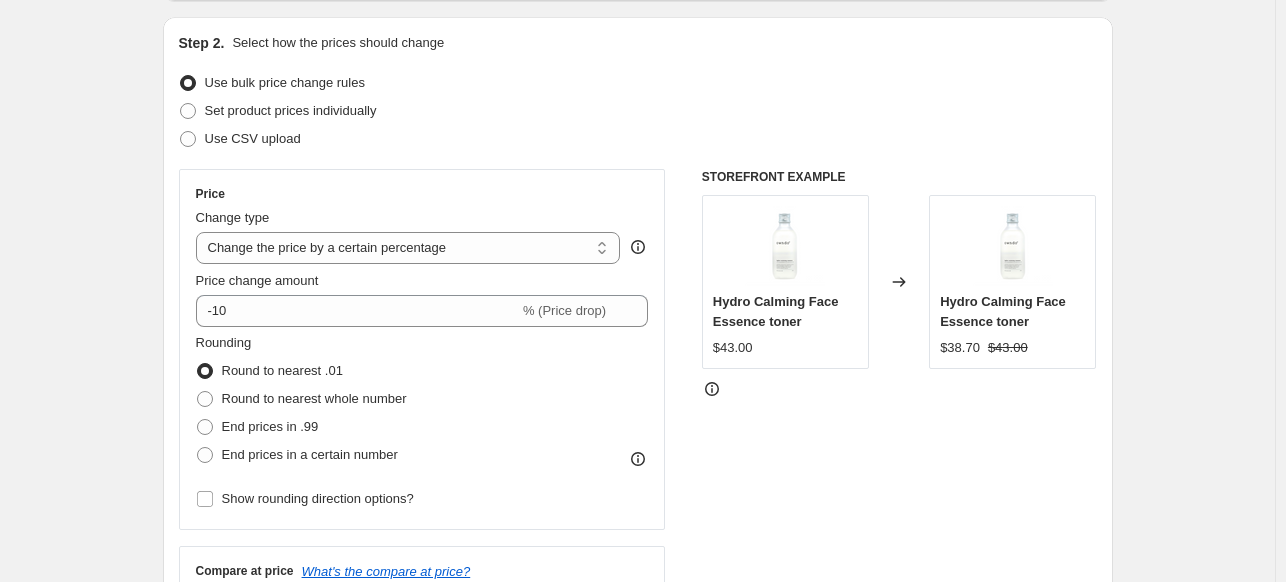scroll, scrollTop: 200, scrollLeft: 0, axis: vertical 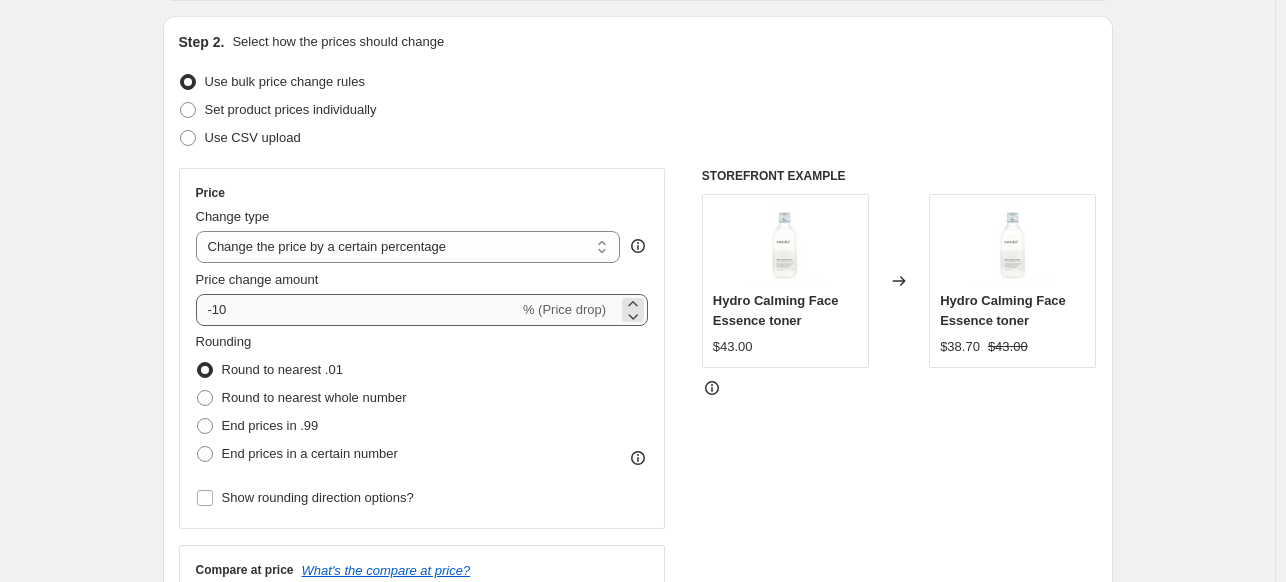type on "[Promotion] Best Brand Week (플리츠마마 20%)" 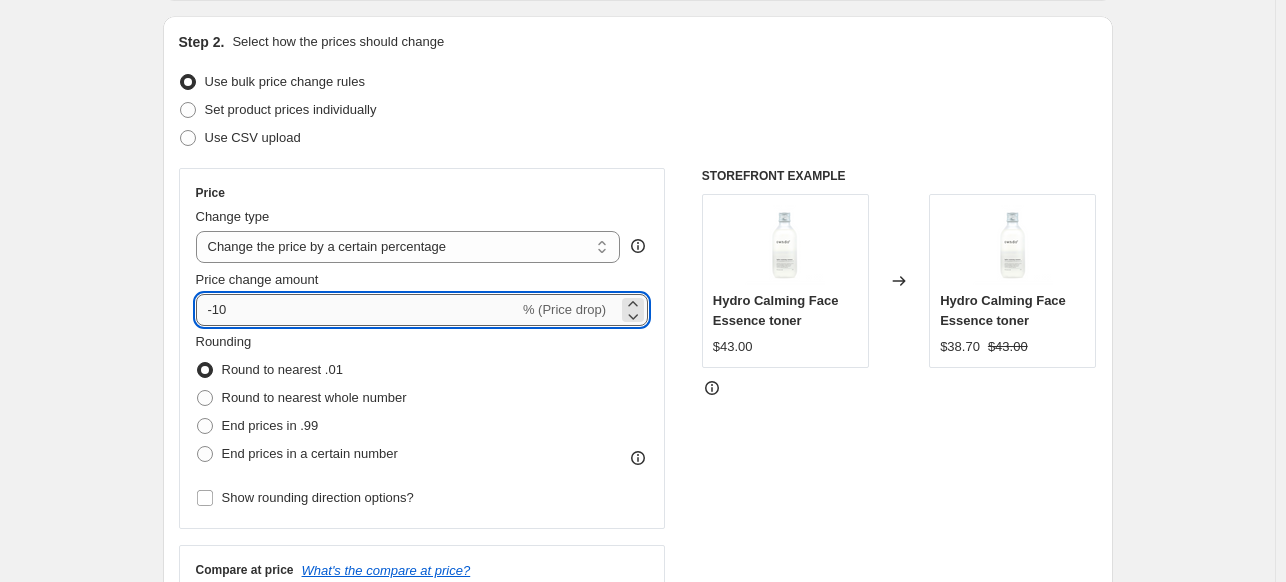 click on "-10" at bounding box center (357, 310) 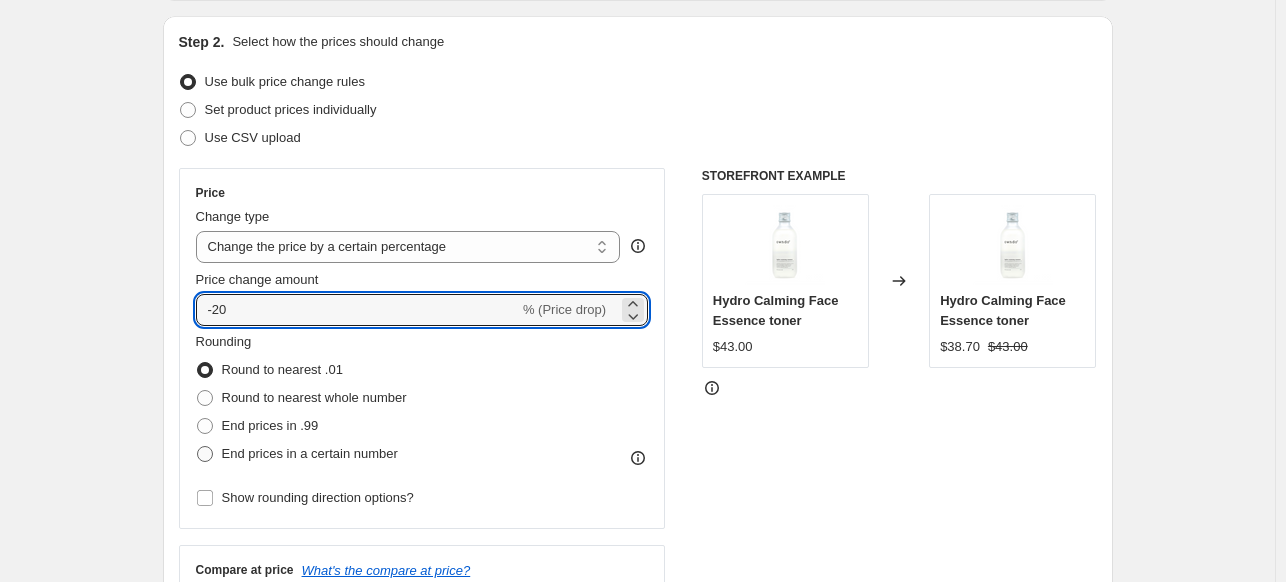 type on "-20" 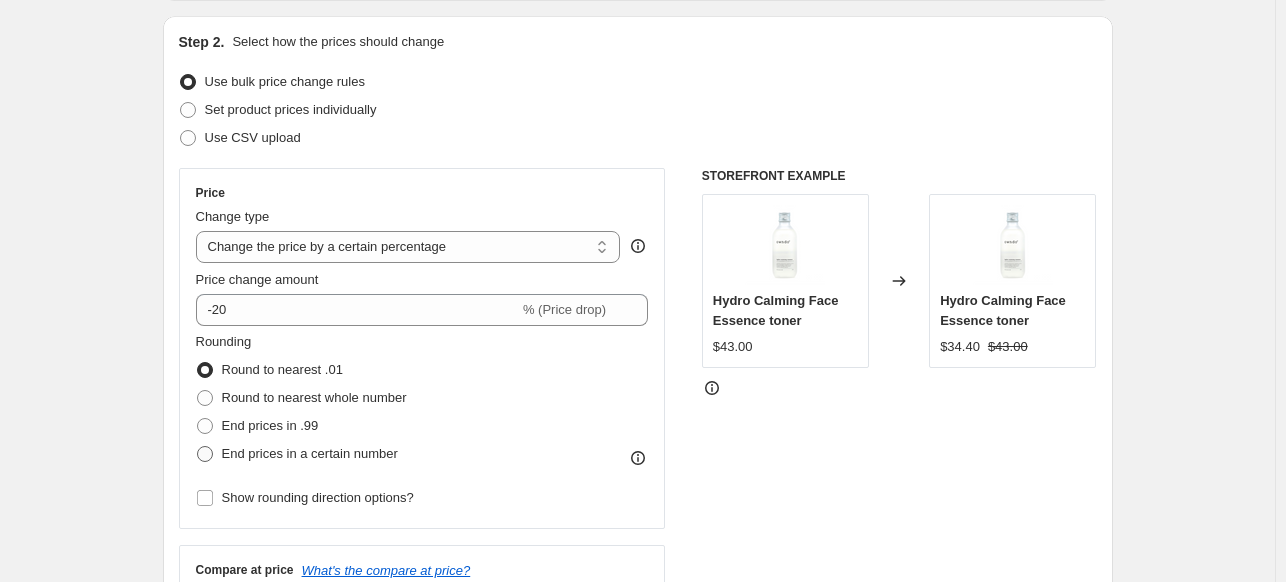 click at bounding box center [205, 454] 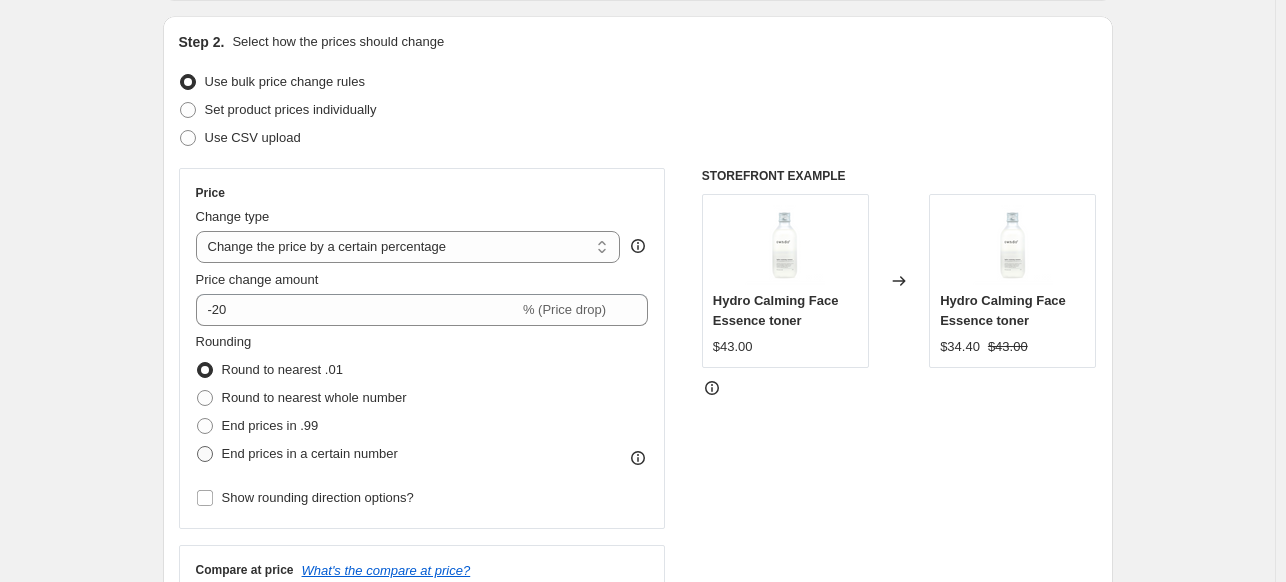 radio on "true" 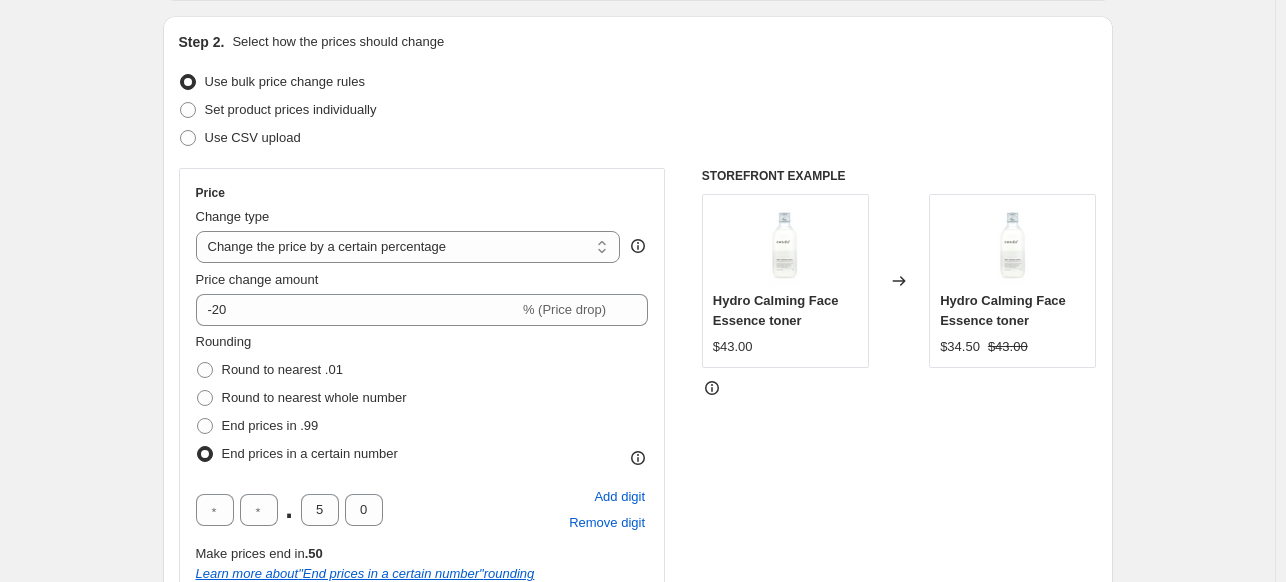 click on "Create new price change job. This page is ready Create new price change job Draft Step 1. Optionally give your price change job a title (eg "March 30% off sale on boots") [Promotion] Best Brand Week ([NAME] 20%) This title is just for internal use, customers won't see it Step 2. Select how the prices should change Use bulk price change rules Set product prices individually Use CSV upload Price Change type Change the price to a certain amount Change the price by a certain amount Change the price by a certain percentage Change the price to the current compare at price (price before sale) Change the price by a certain amount relative to the compare at price Change the price by a certain percentage relative to the compare at price Don't change the price Change the price by a certain percentage relative to the cost per item Change price to certain cost margin Change the price by a certain percentage Price change amount -20 % (Price drop) Rounding Round to nearest .01 Round to nearest whole number . 5 0 "" at bounding box center (637, 857) 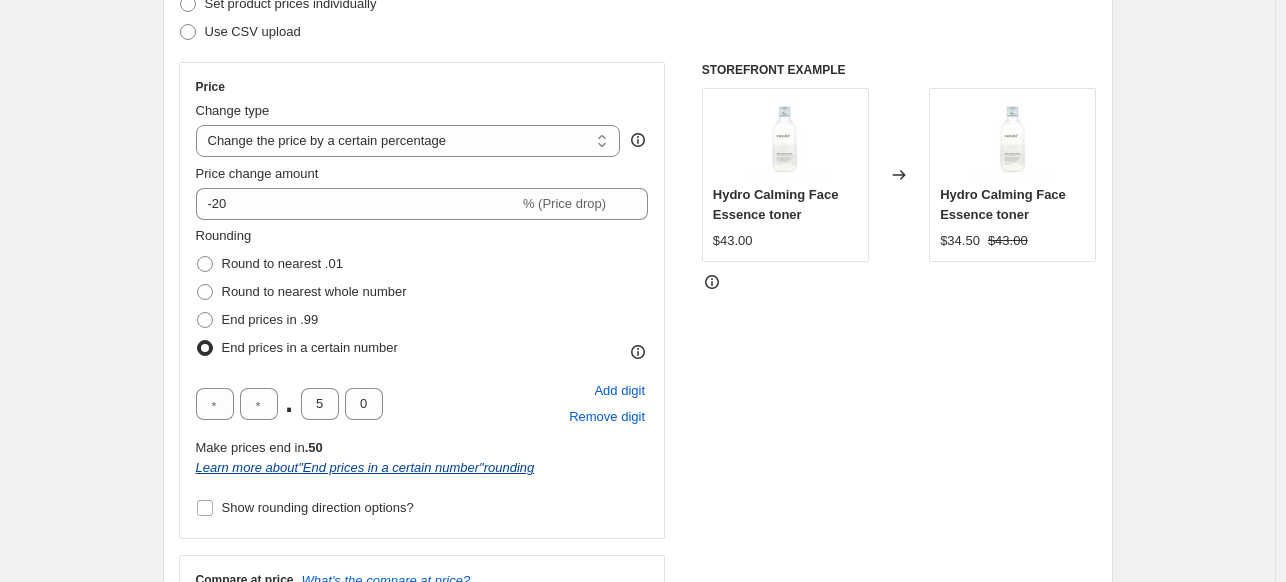 scroll, scrollTop: 400, scrollLeft: 0, axis: vertical 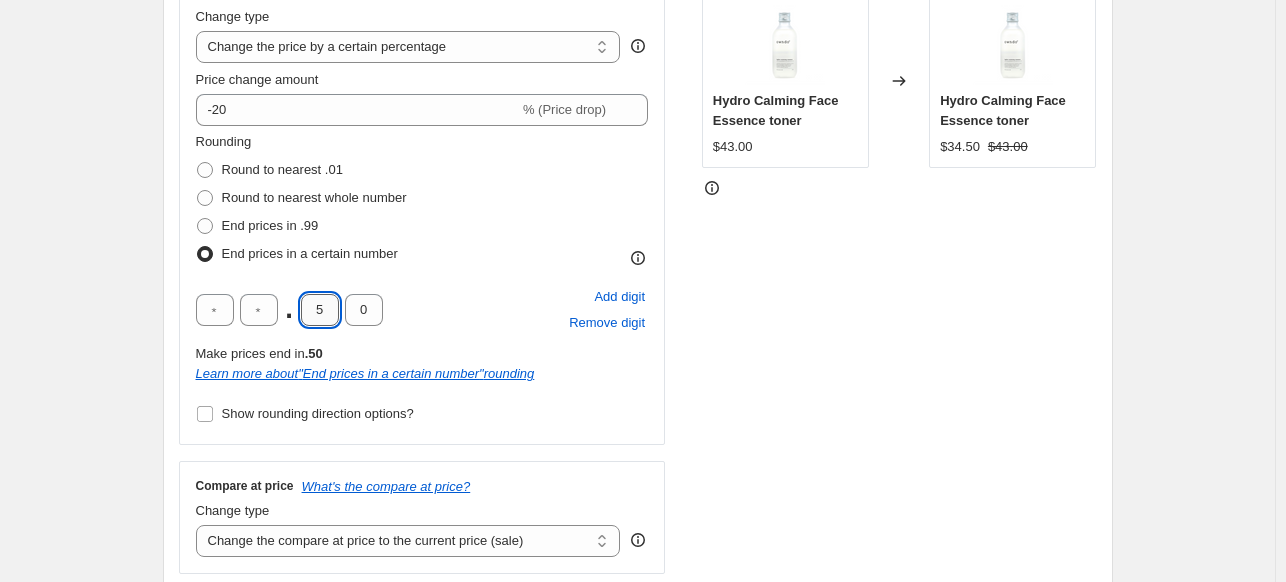 click on "5" at bounding box center (320, 310) 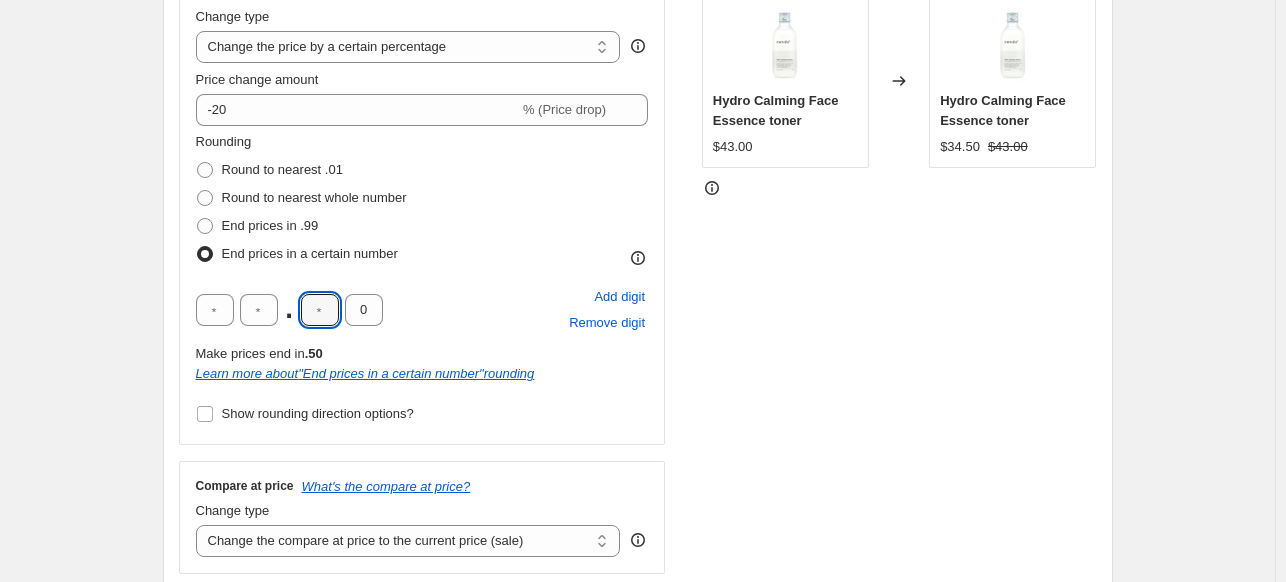 type 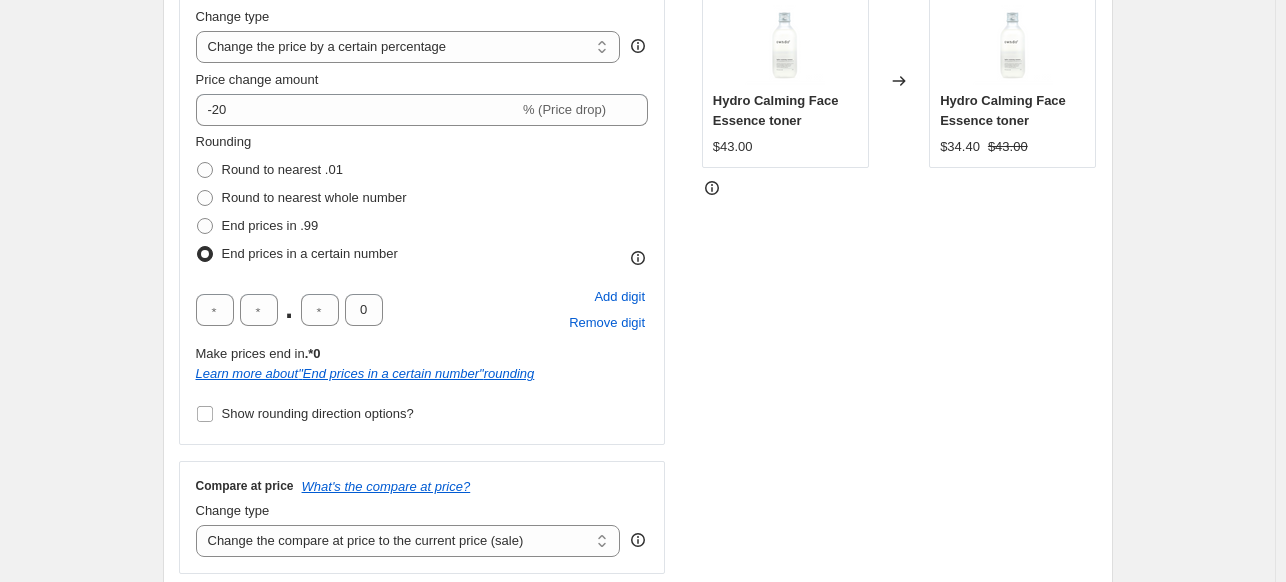 click on ". 0 Add digit Remove digit" at bounding box center (422, 310) 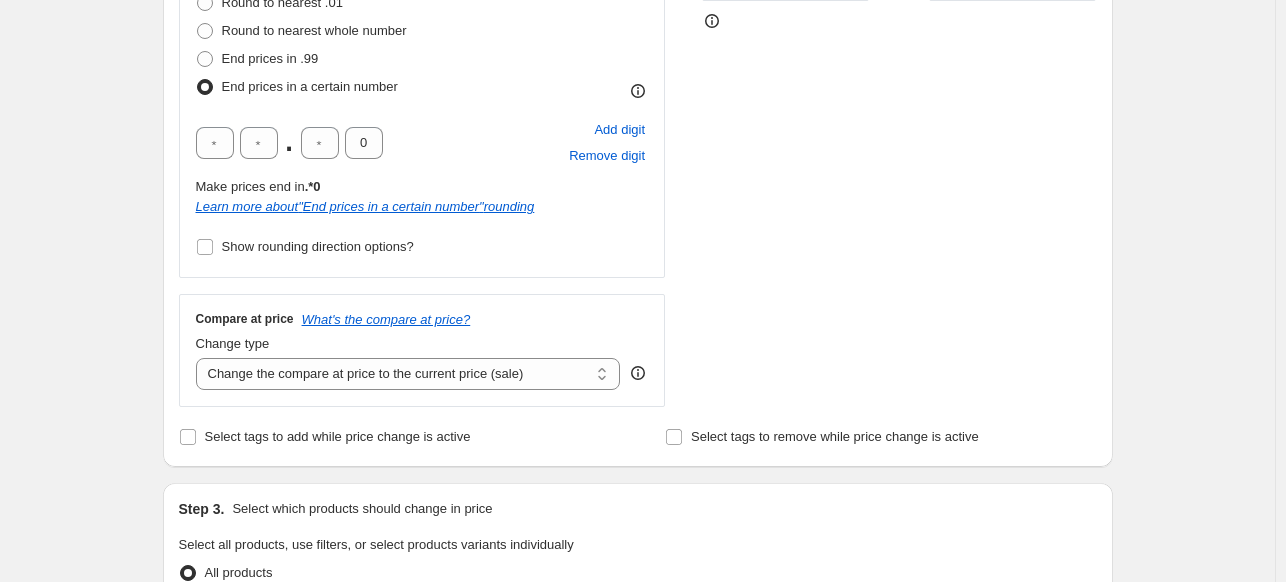 scroll, scrollTop: 700, scrollLeft: 0, axis: vertical 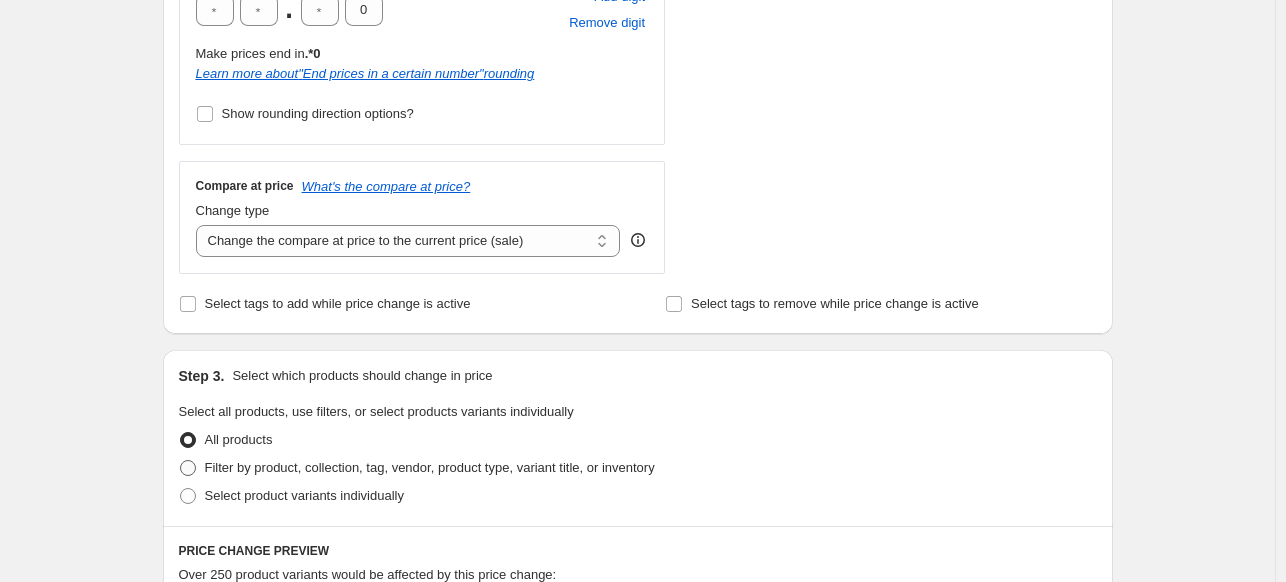 click on "Filter by product, collection, tag, vendor, product type, variant title, or inventory" at bounding box center [430, 467] 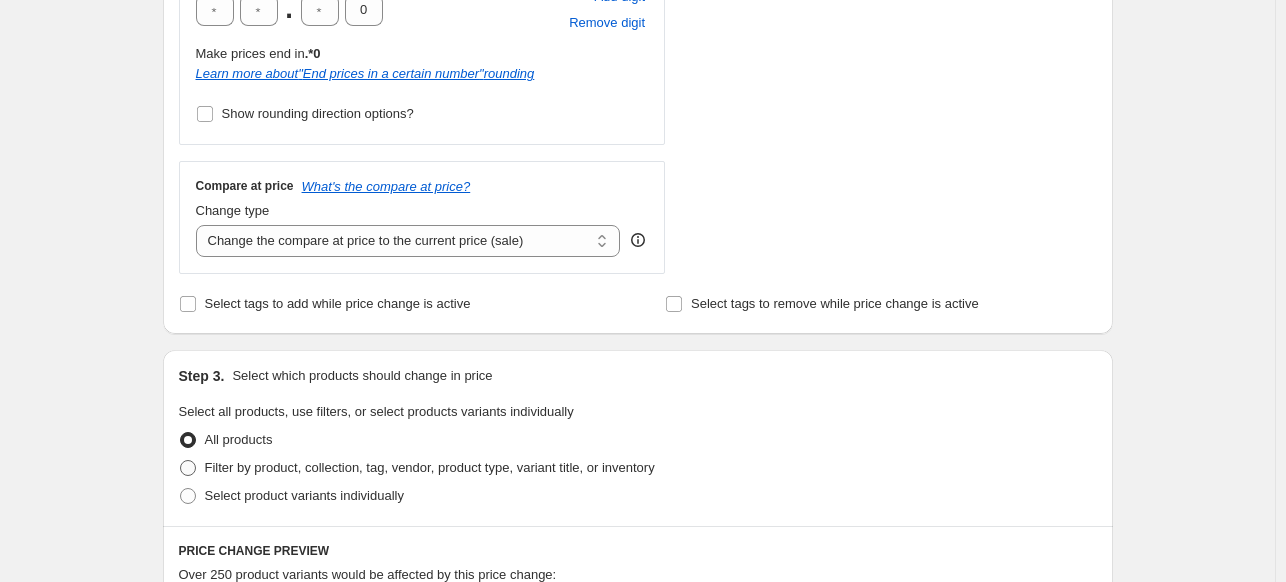 radio on "true" 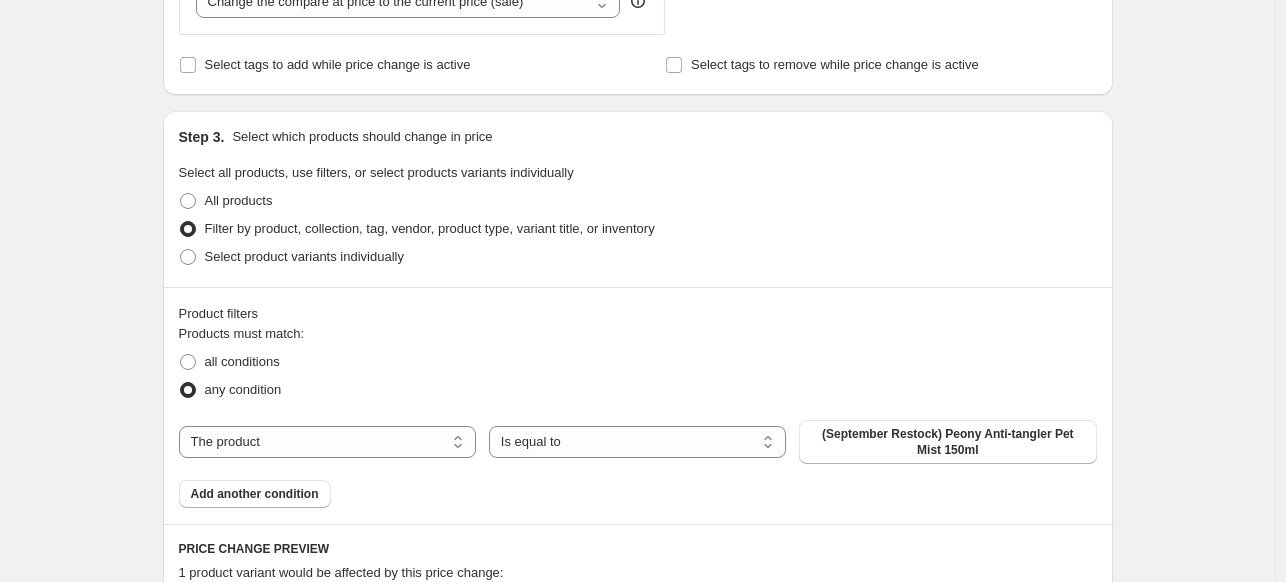 scroll, scrollTop: 1000, scrollLeft: 0, axis: vertical 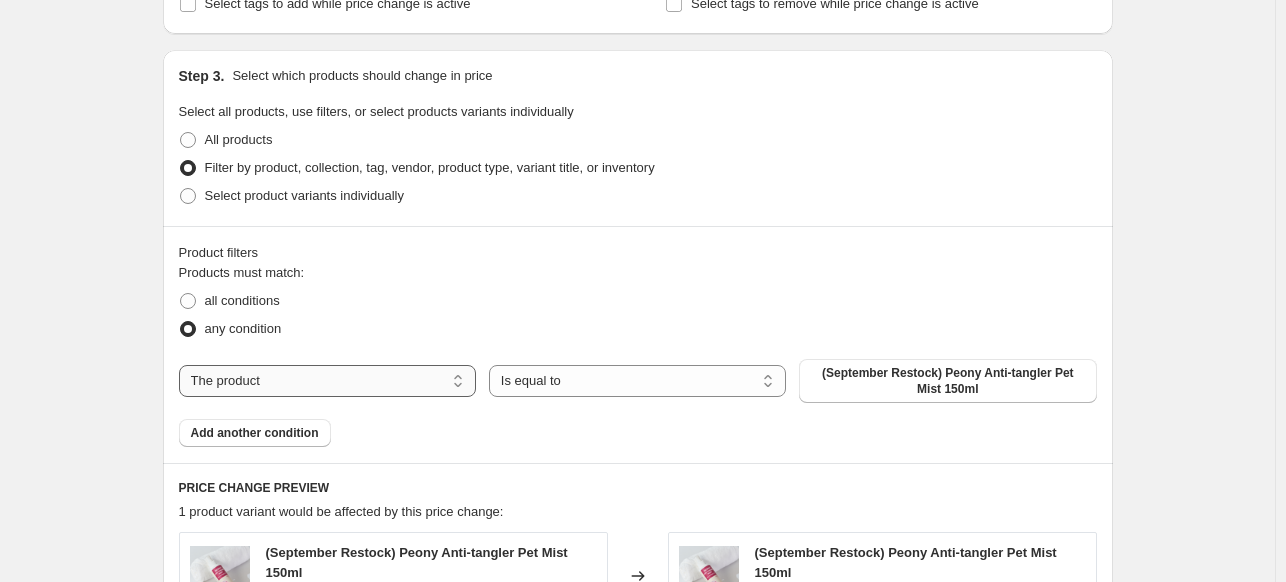 click on "The product The product's collection The product's tag The product's vendor The product's type The product's status The variant's title Inventory quantity" at bounding box center (327, 381) 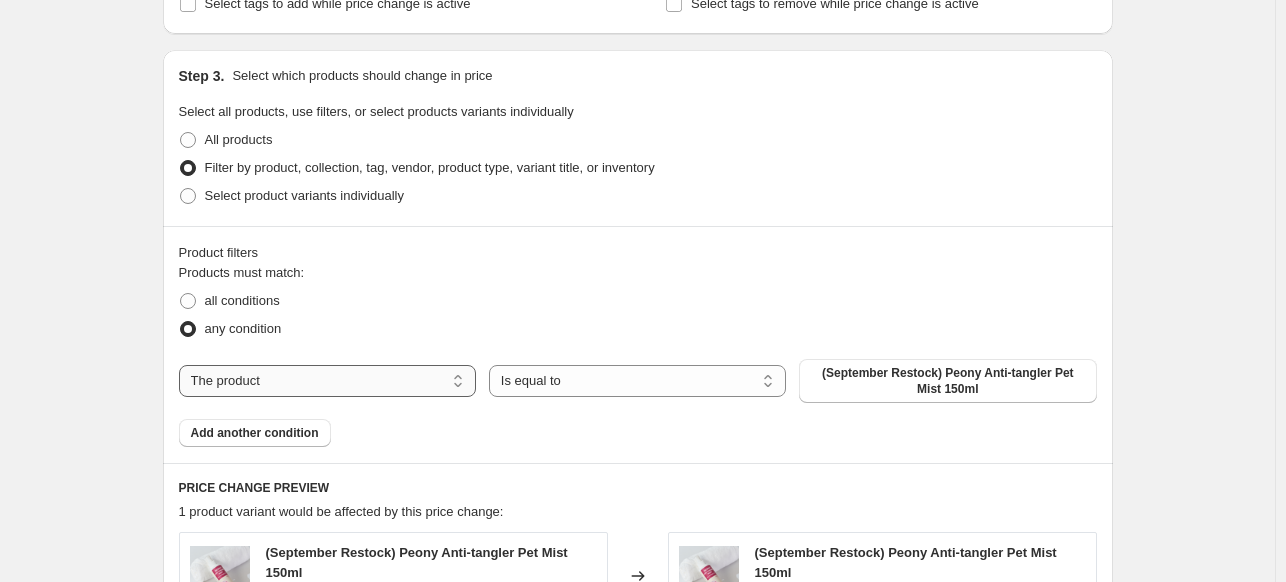 select on "vendor" 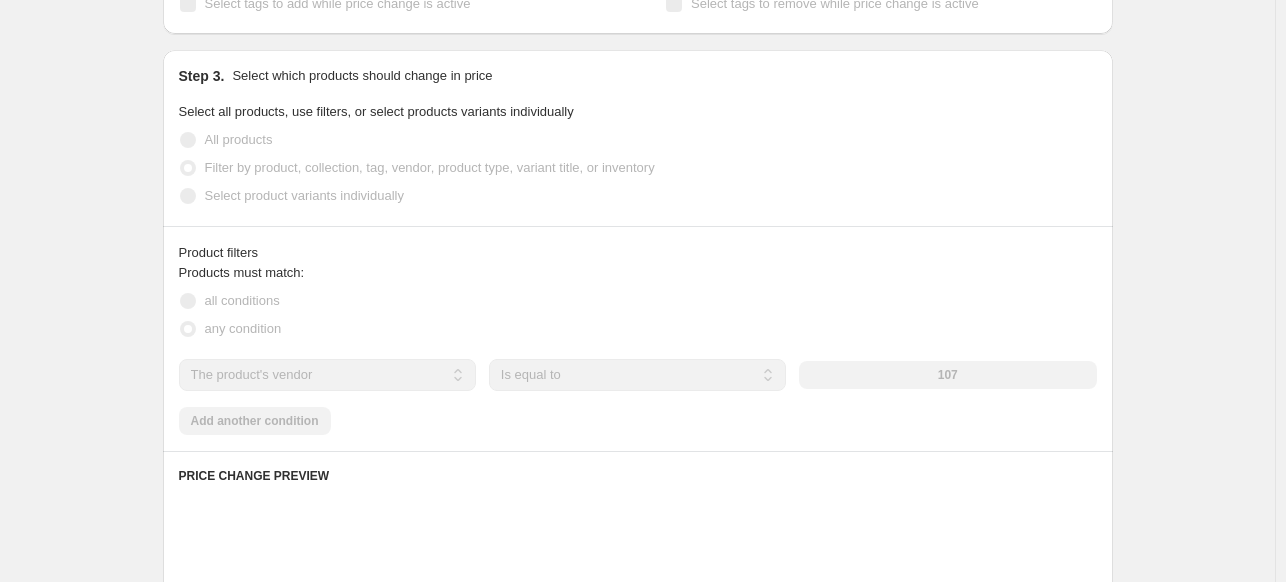 click on "Products must match: all conditions any condition The product The product's collection The product's tag The product's vendor The product's type The product's status The variant's title Inventory quantity The product's vendor Is equal to Is not equal to Is equal to 107 Add another condition" at bounding box center [638, 349] 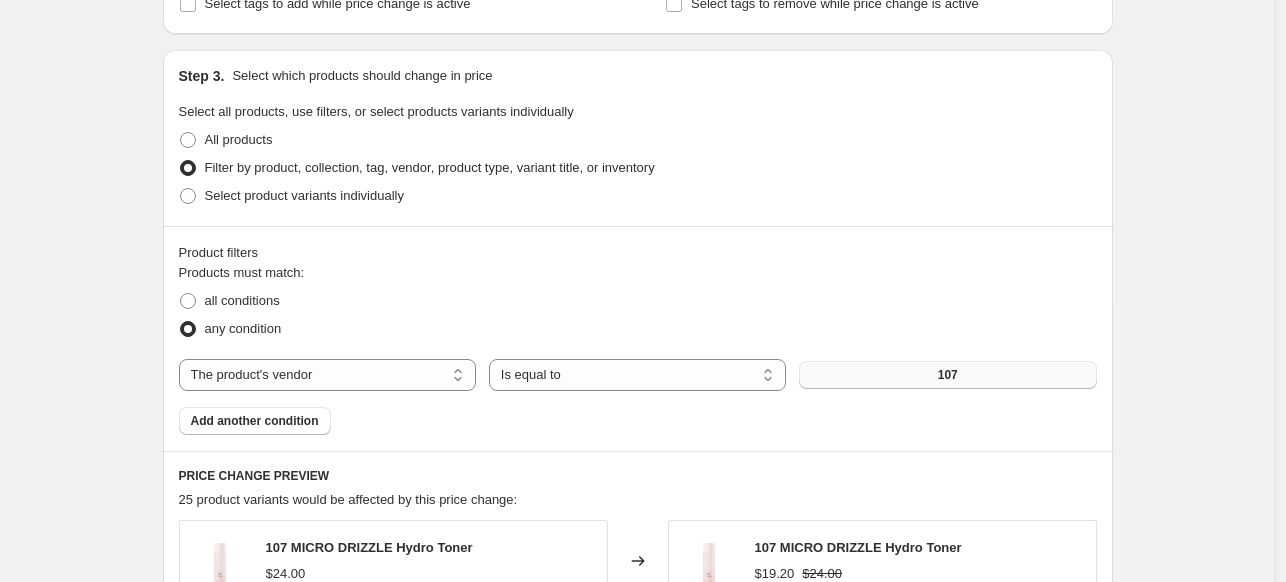 click on "107" at bounding box center (947, 375) 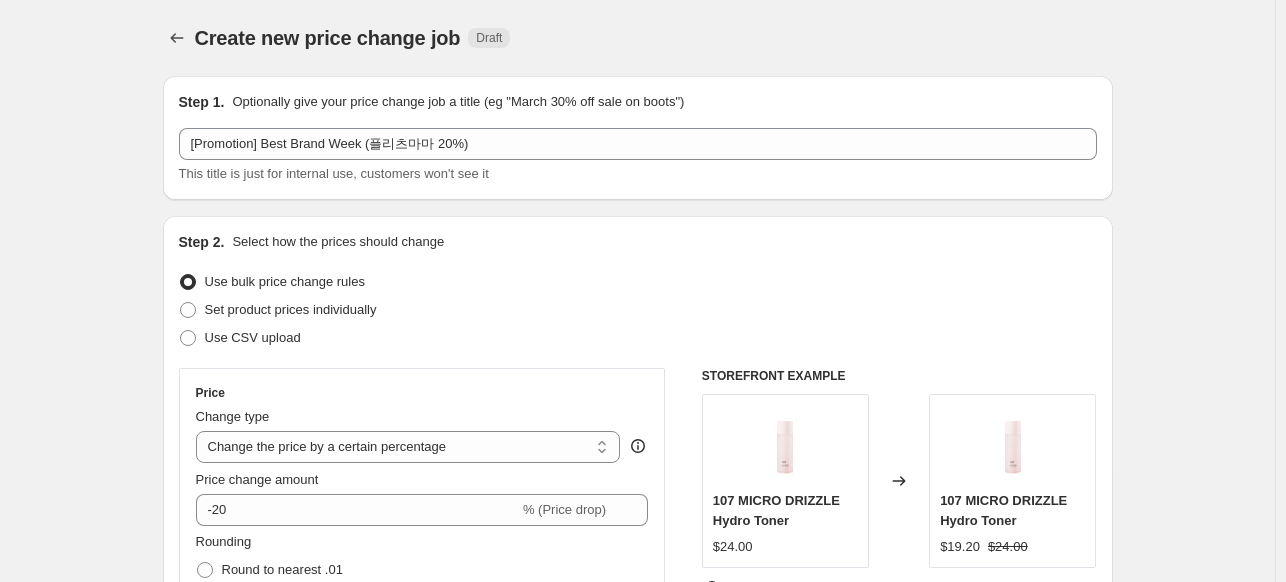 scroll, scrollTop: 1000, scrollLeft: 0, axis: vertical 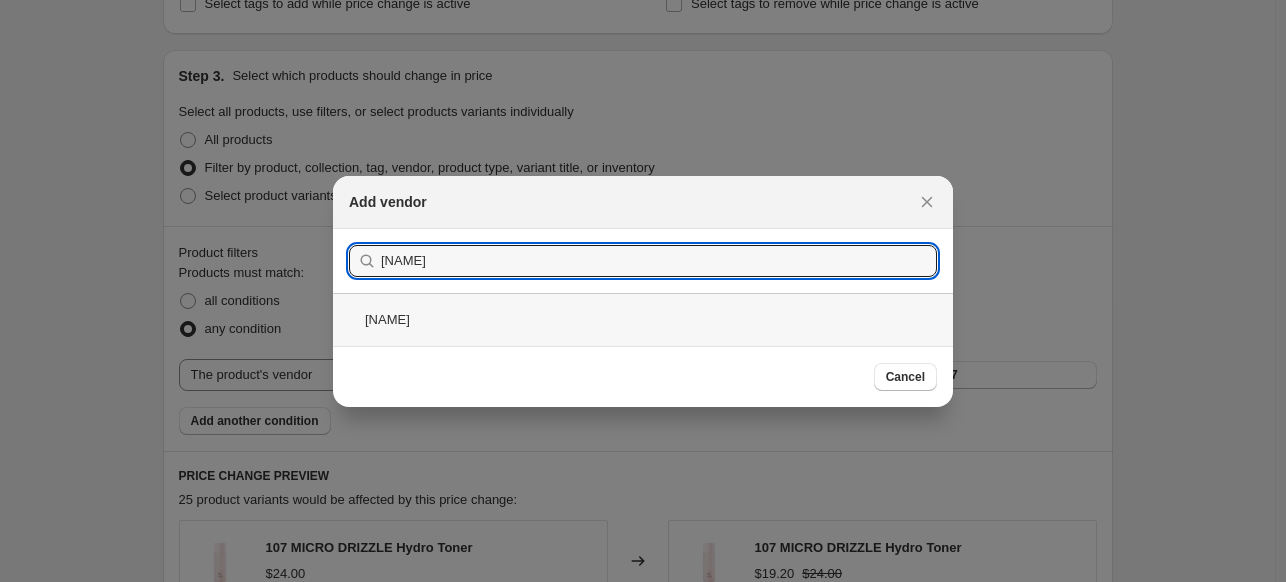 type on "[NAME]" 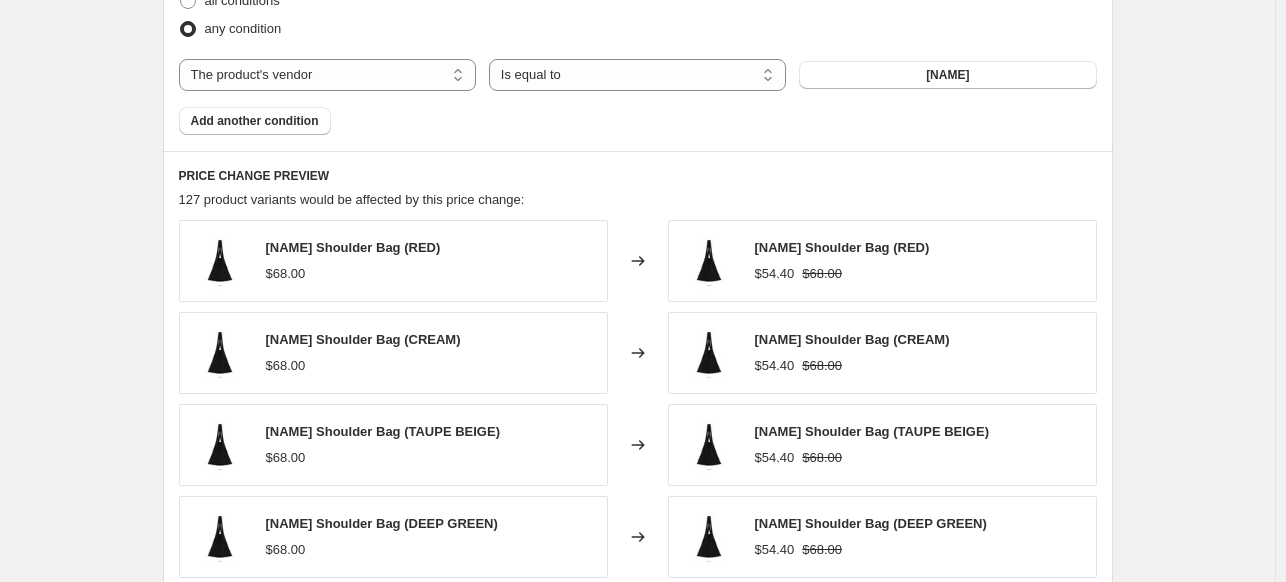 scroll, scrollTop: 1756, scrollLeft: 0, axis: vertical 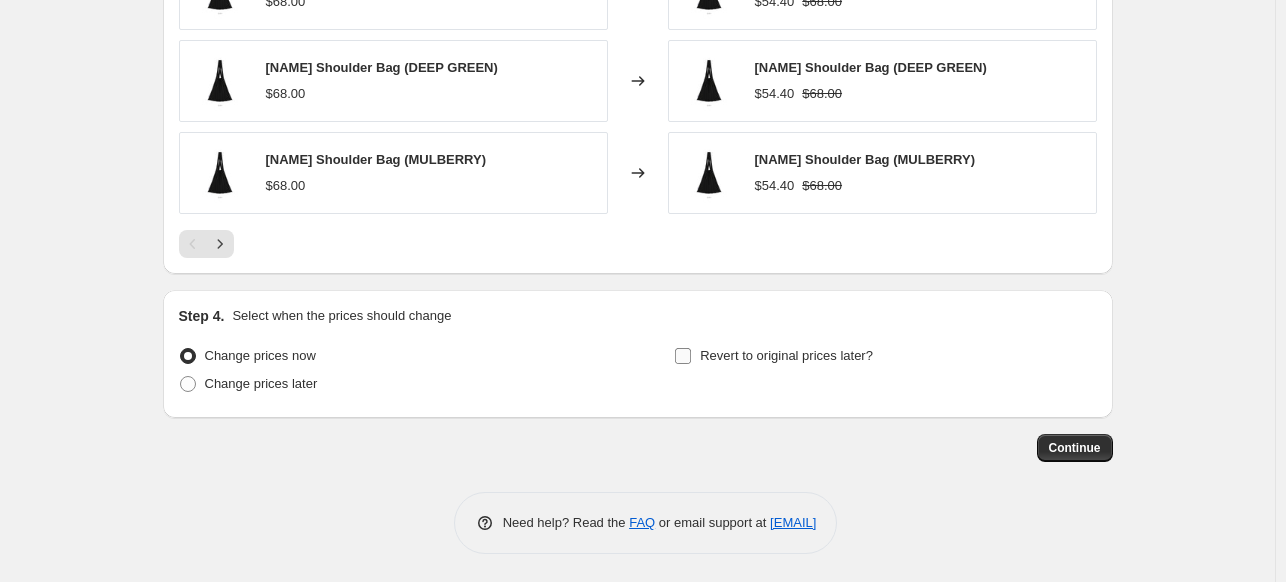 click on "Revert to original prices later?" at bounding box center [773, 356] 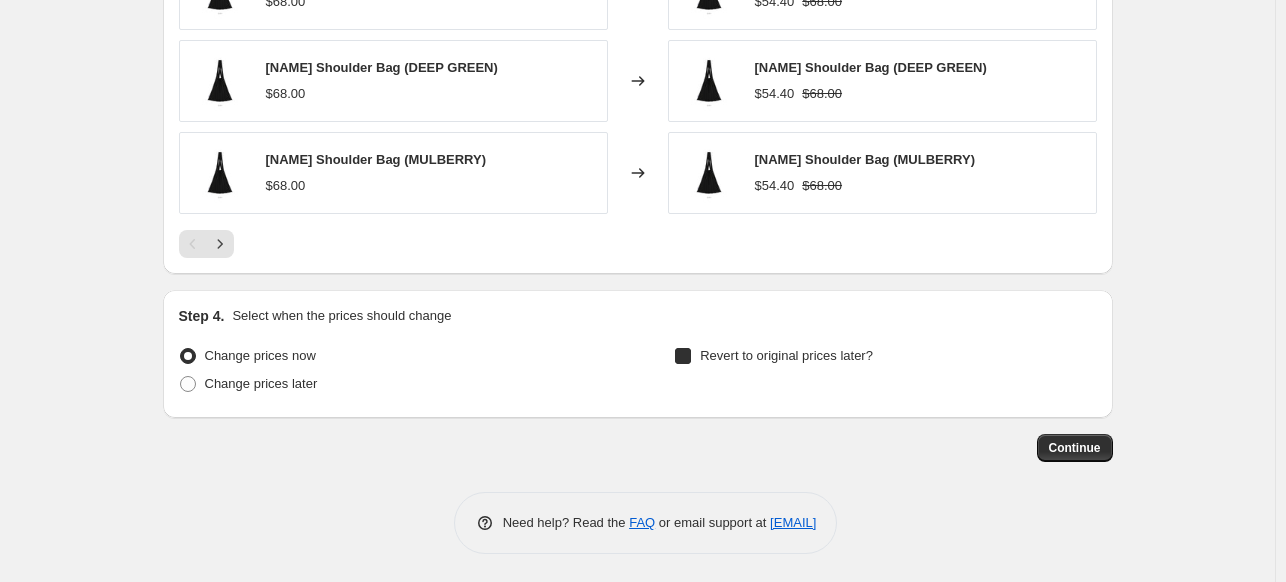 checkbox on "true" 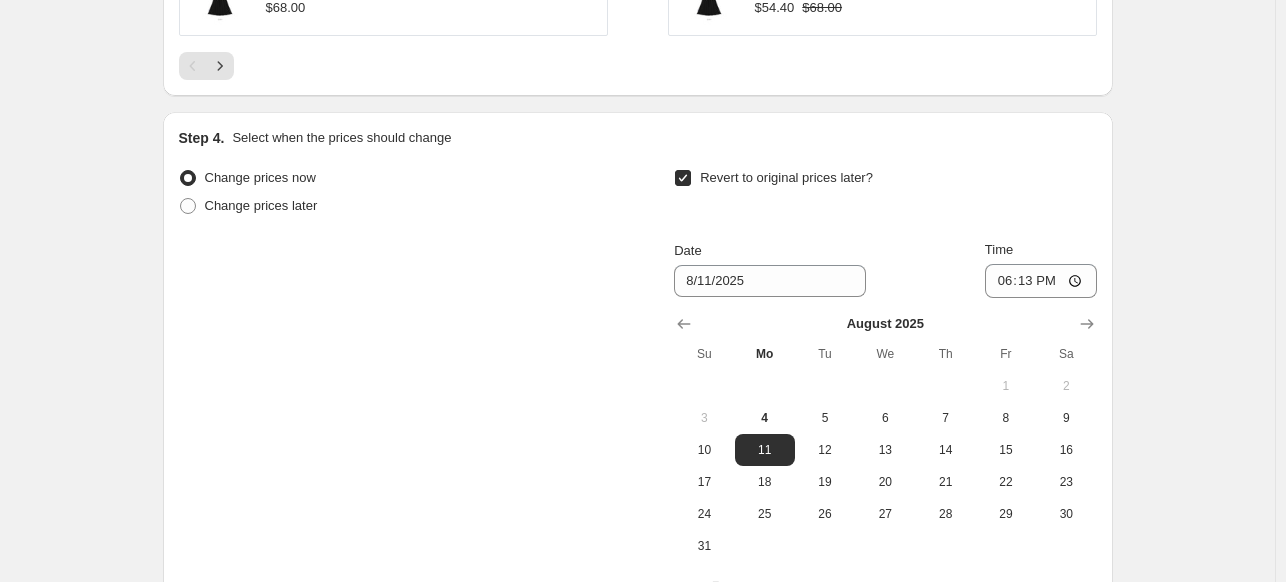 scroll, scrollTop: 1956, scrollLeft: 0, axis: vertical 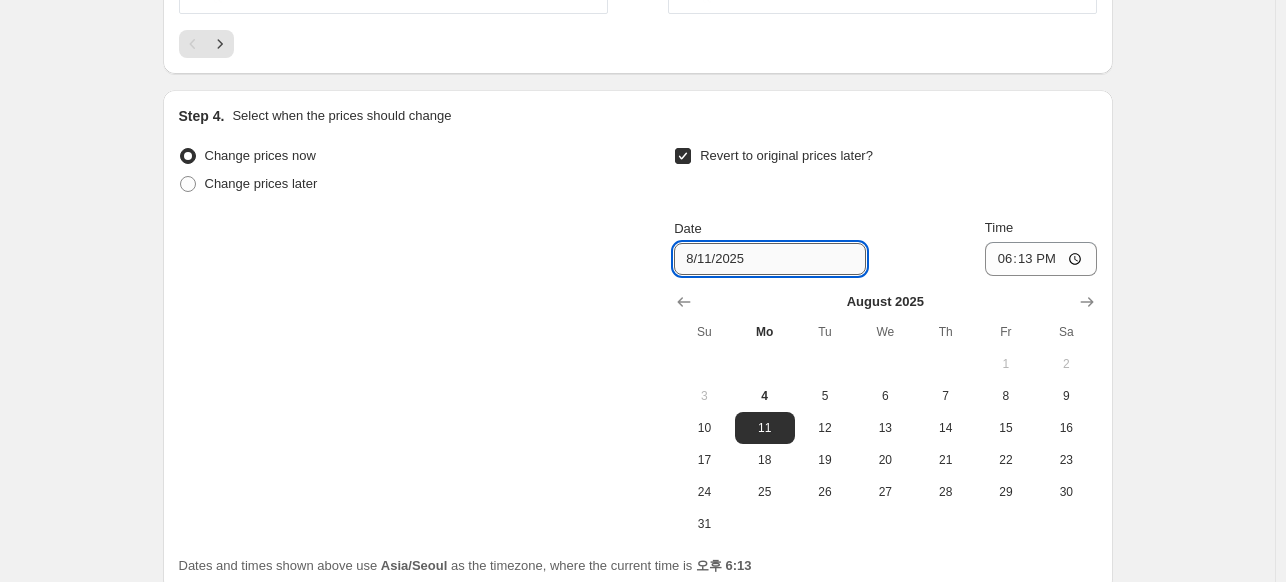 click on "8/11/2025" at bounding box center [770, 259] 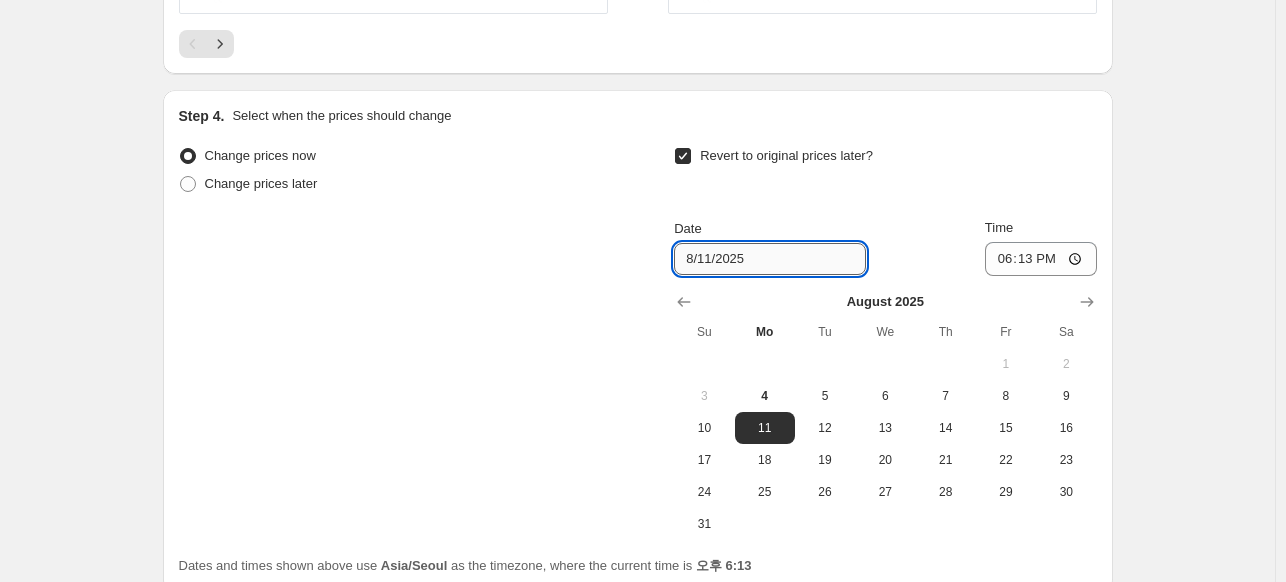 click on "8/11/2025" at bounding box center (770, 259) 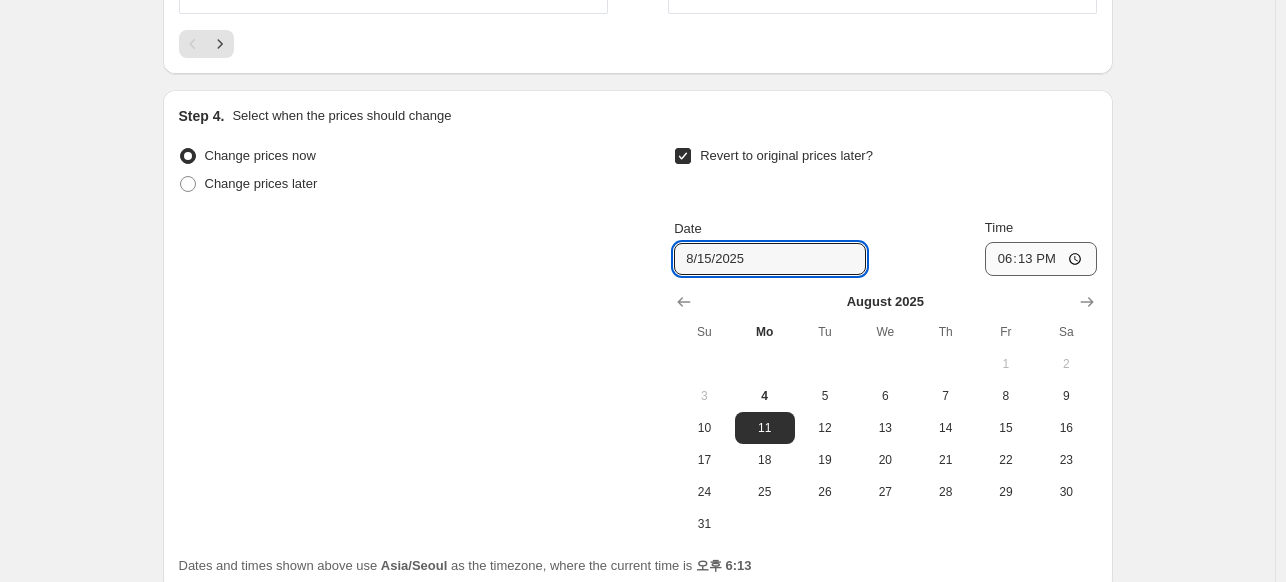 type on "8/15/2025" 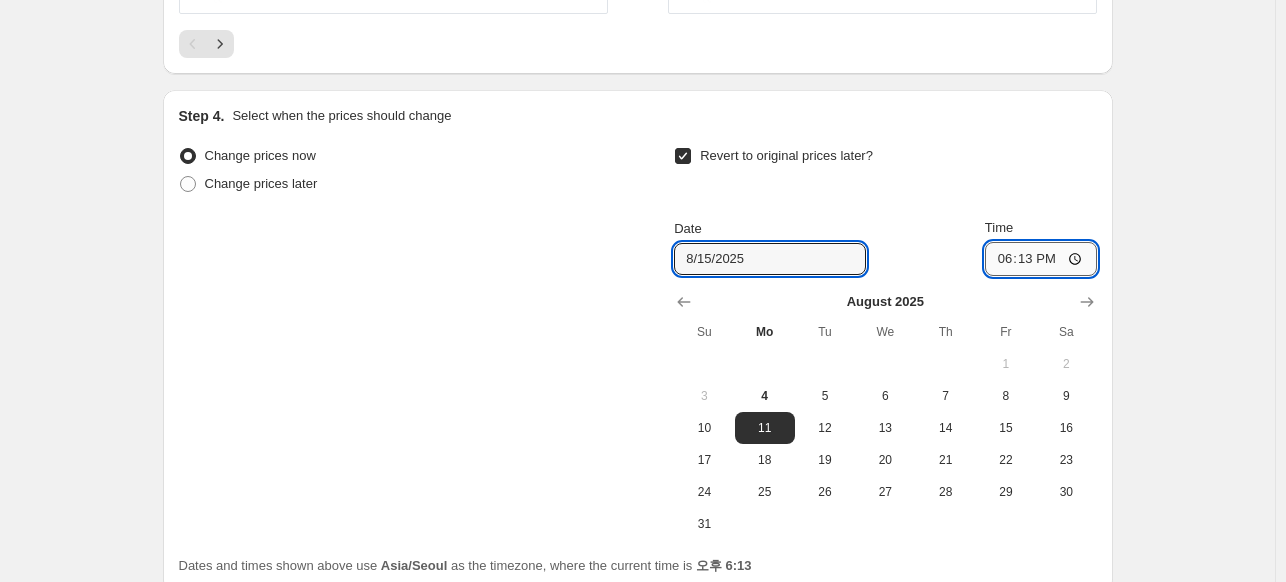 click on "18:13" at bounding box center [1041, 259] 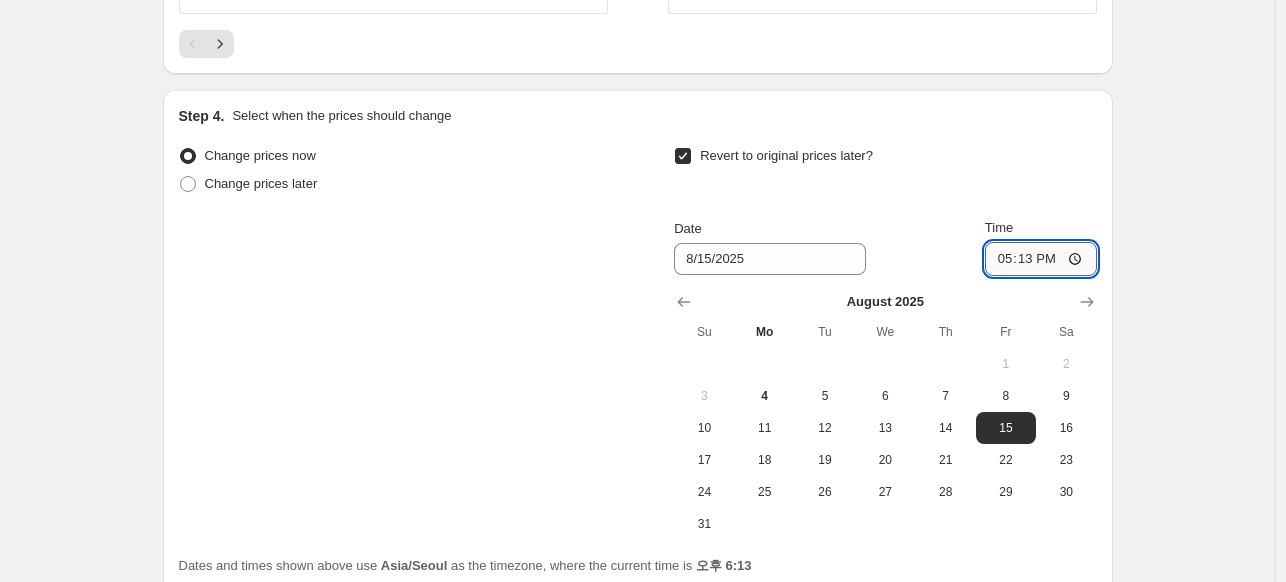 type on "17:00" 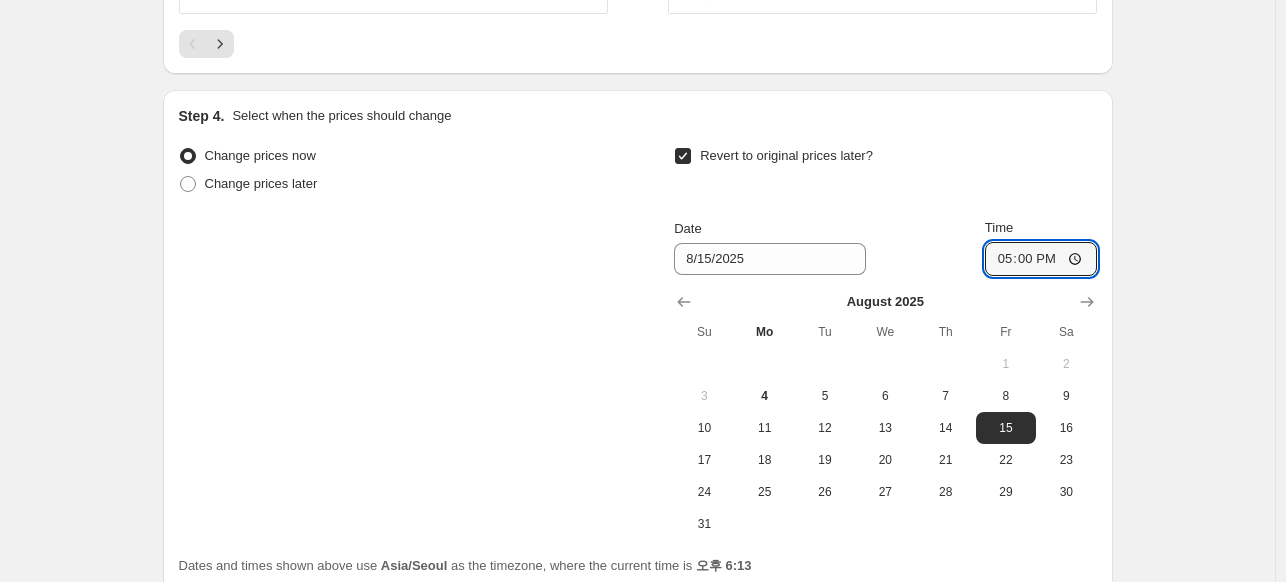 click on "Revert to original prices later?" at bounding box center [885, 172] 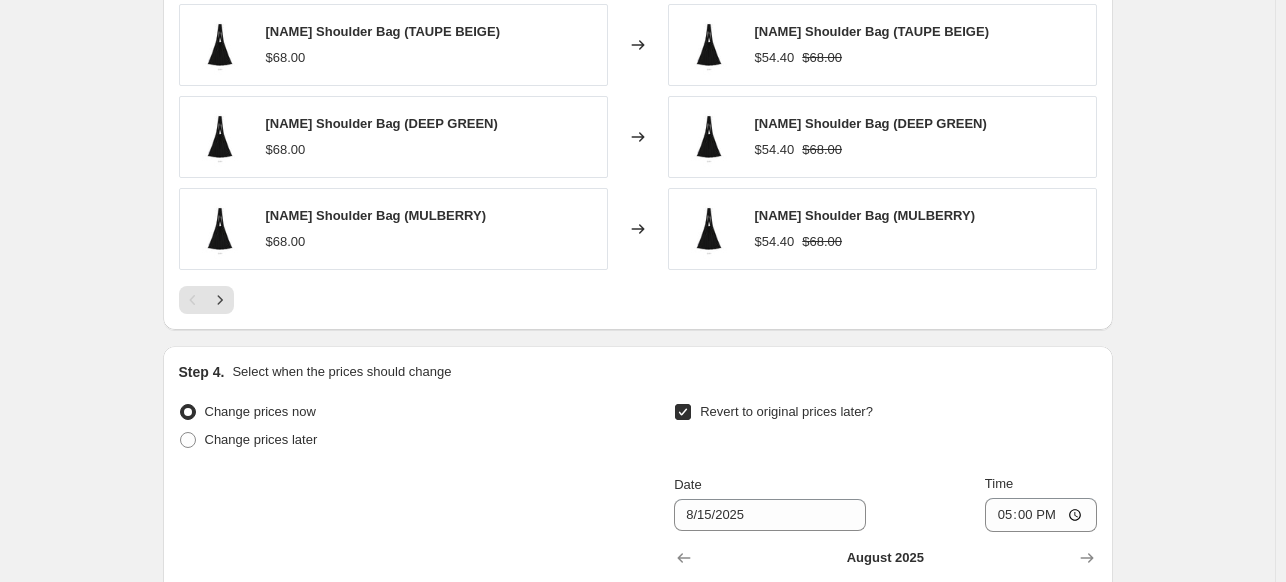 scroll, scrollTop: 2129, scrollLeft: 0, axis: vertical 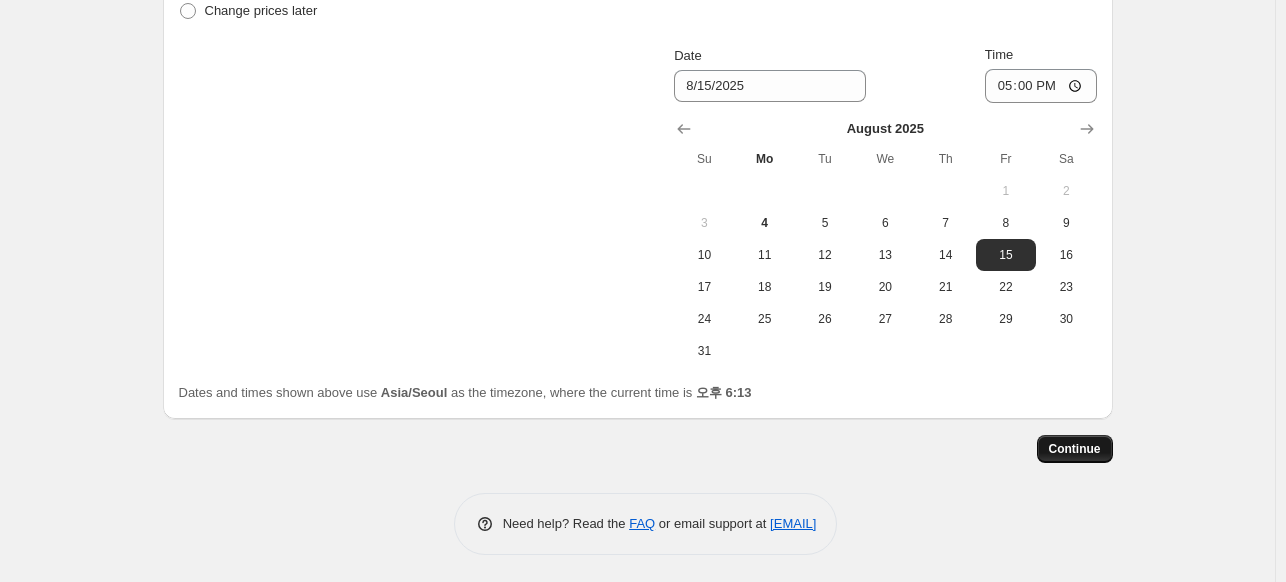 click on "Continue" at bounding box center [1075, 449] 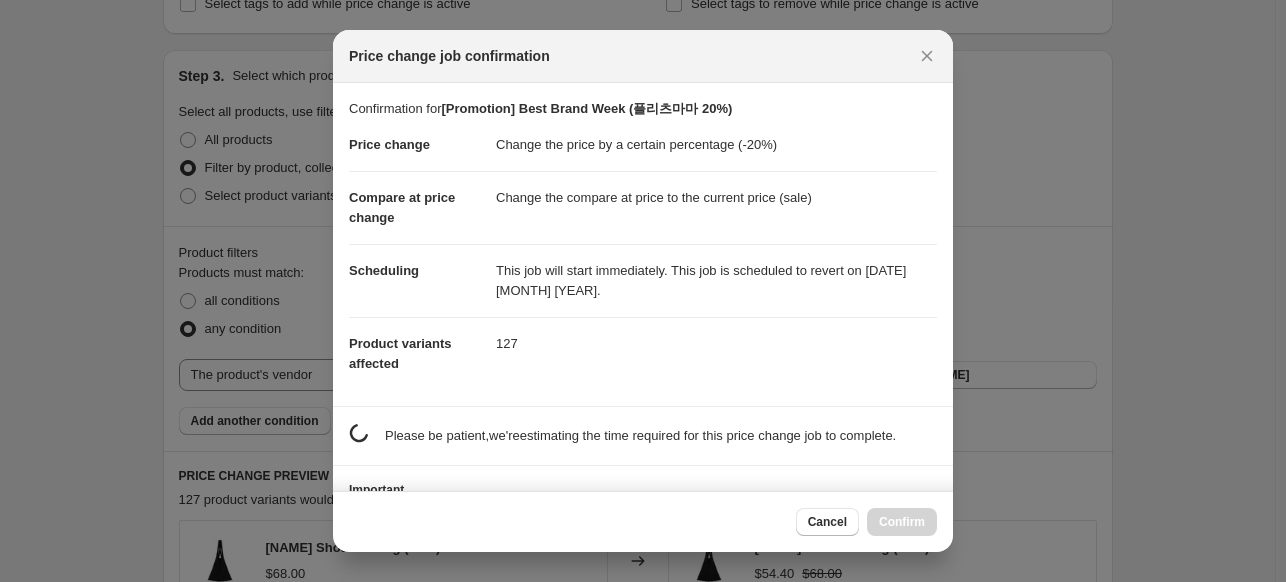 scroll, scrollTop: 0, scrollLeft: 0, axis: both 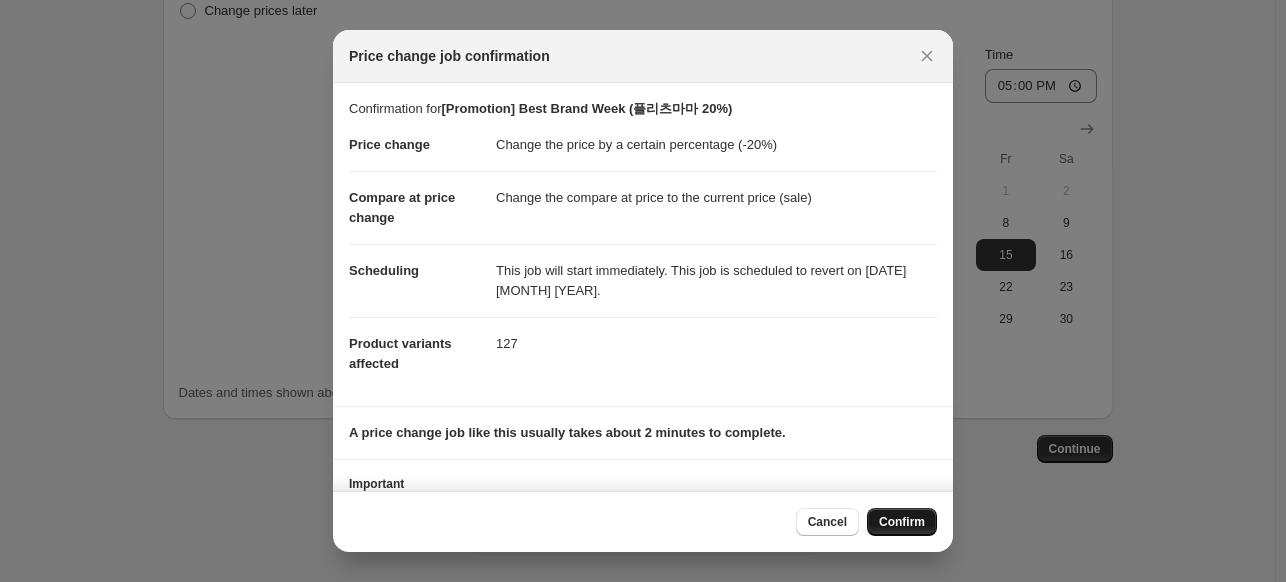 click on "Confirm" at bounding box center (902, 522) 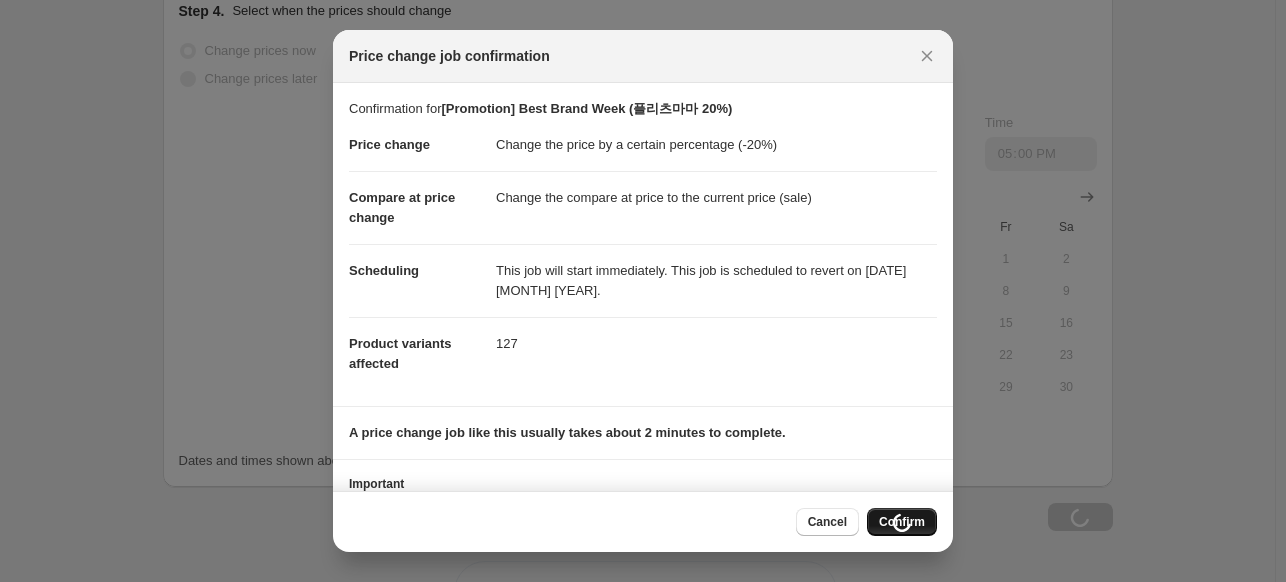 scroll, scrollTop: 2197, scrollLeft: 0, axis: vertical 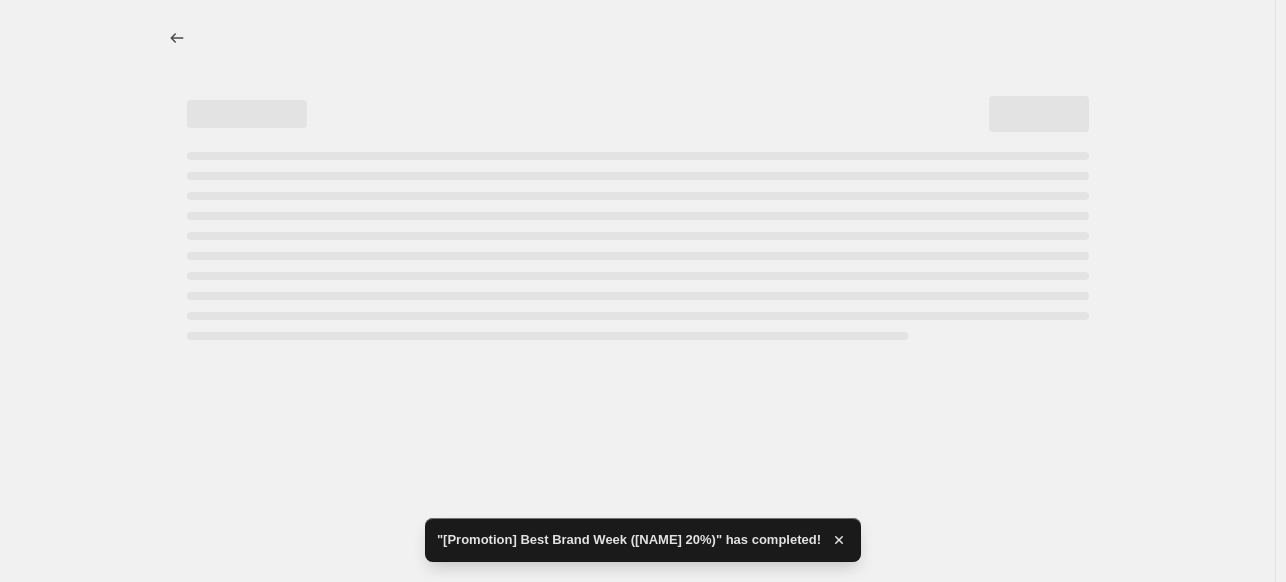 select on "percentage" 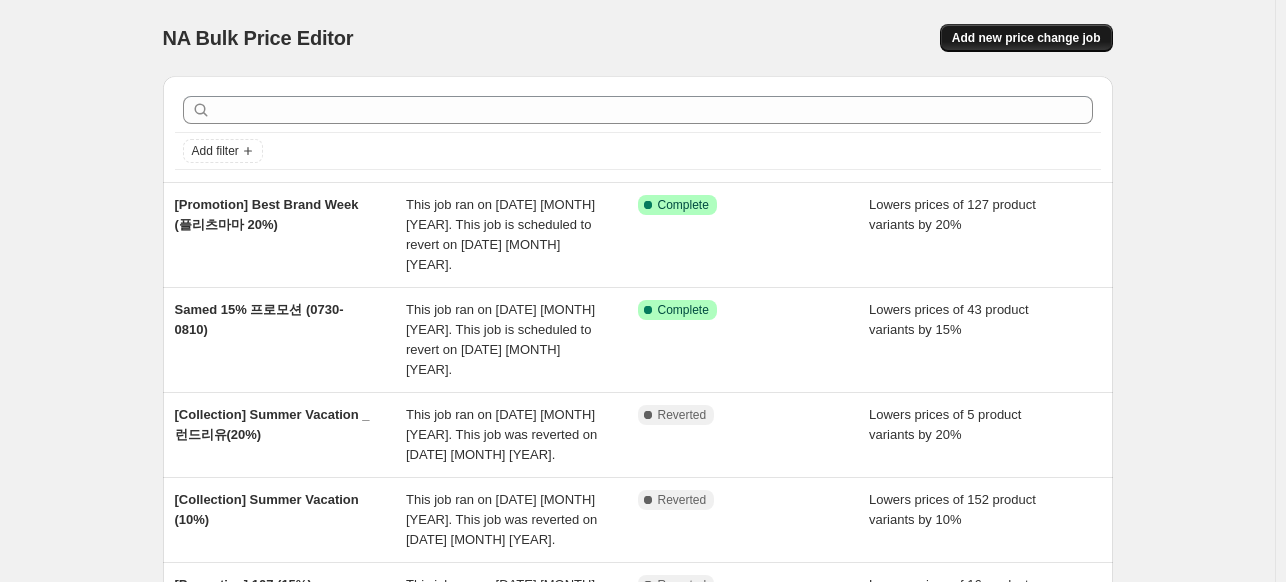 click on "Add new price change job" at bounding box center (1026, 38) 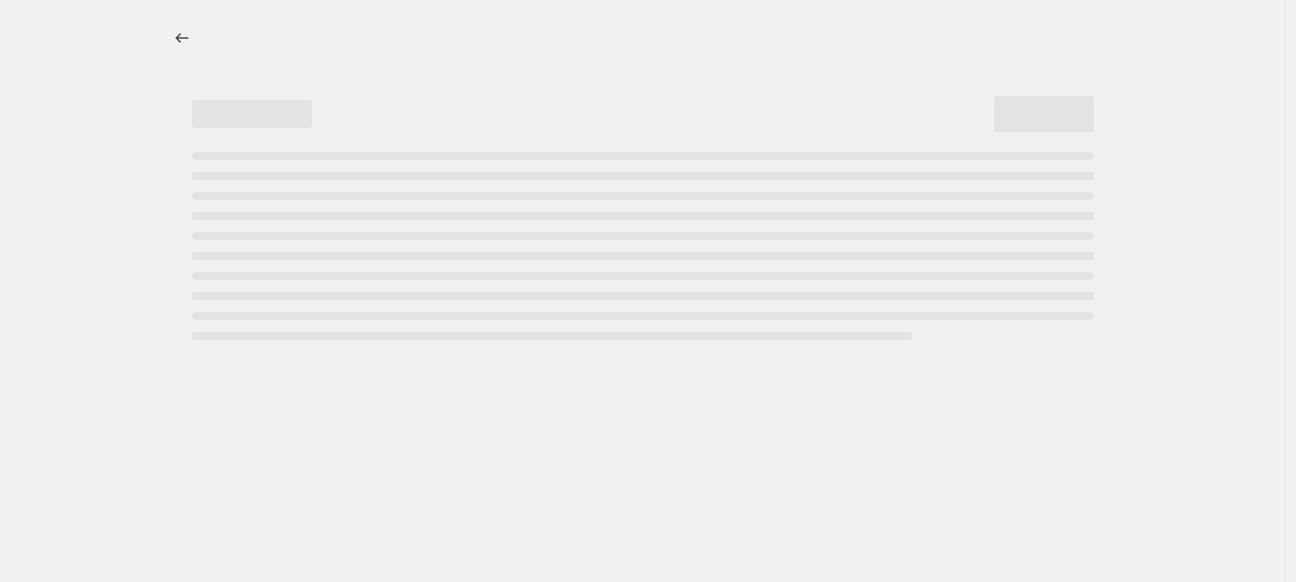 select on "percentage" 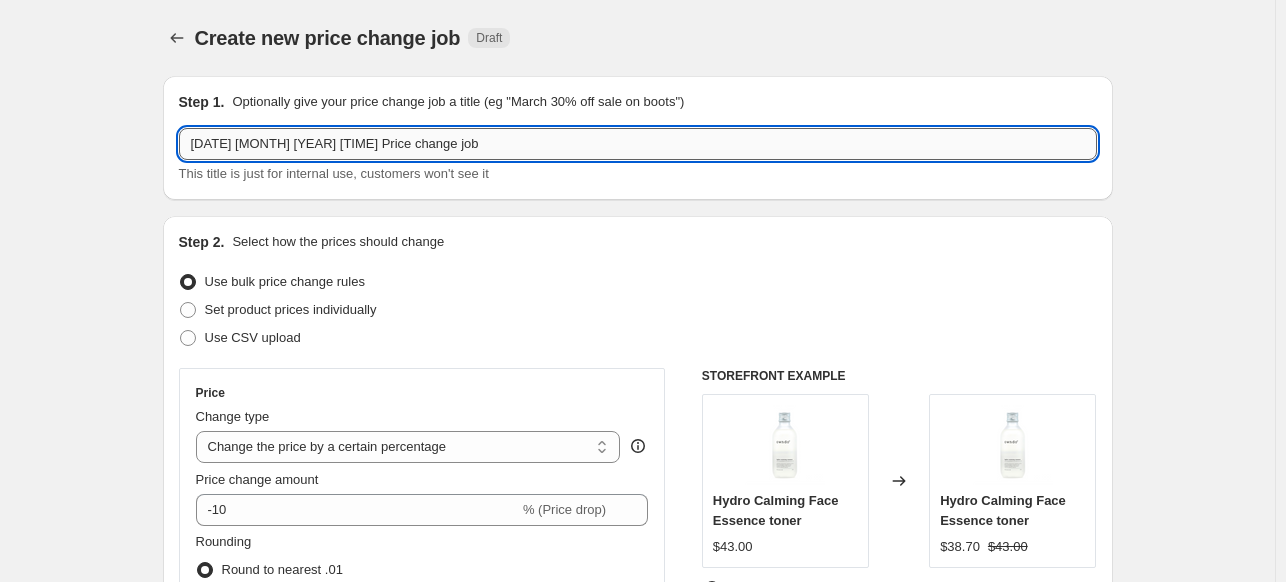 click on "[DATE] [MONTH] [YEAR] [TIME] Price change job" at bounding box center [638, 144] 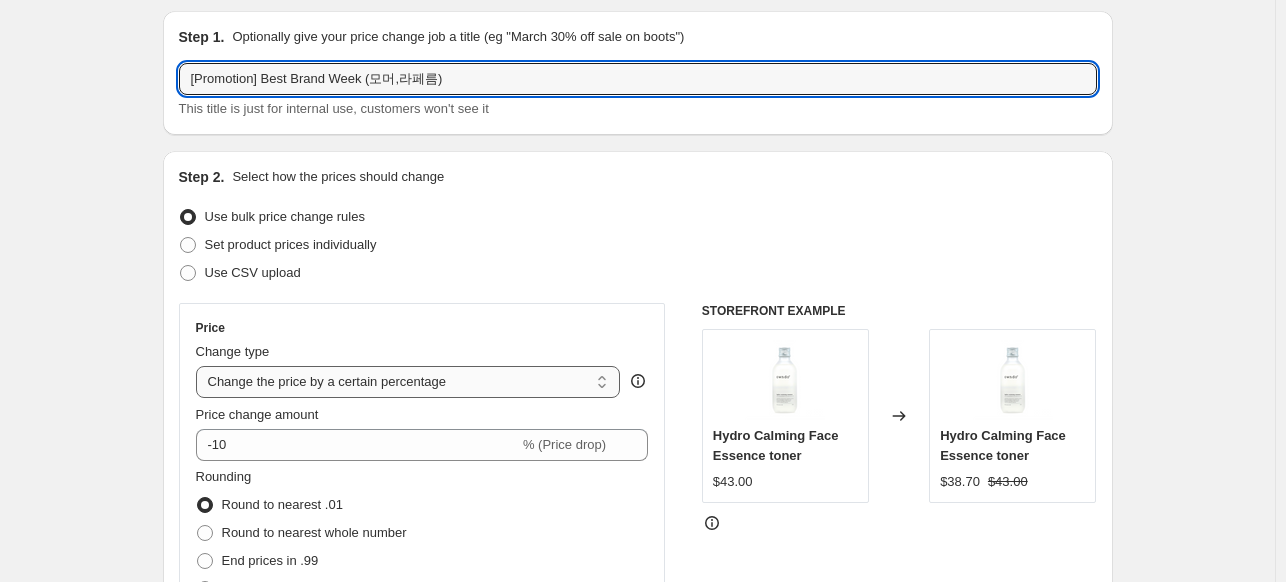 scroll, scrollTop: 100, scrollLeft: 0, axis: vertical 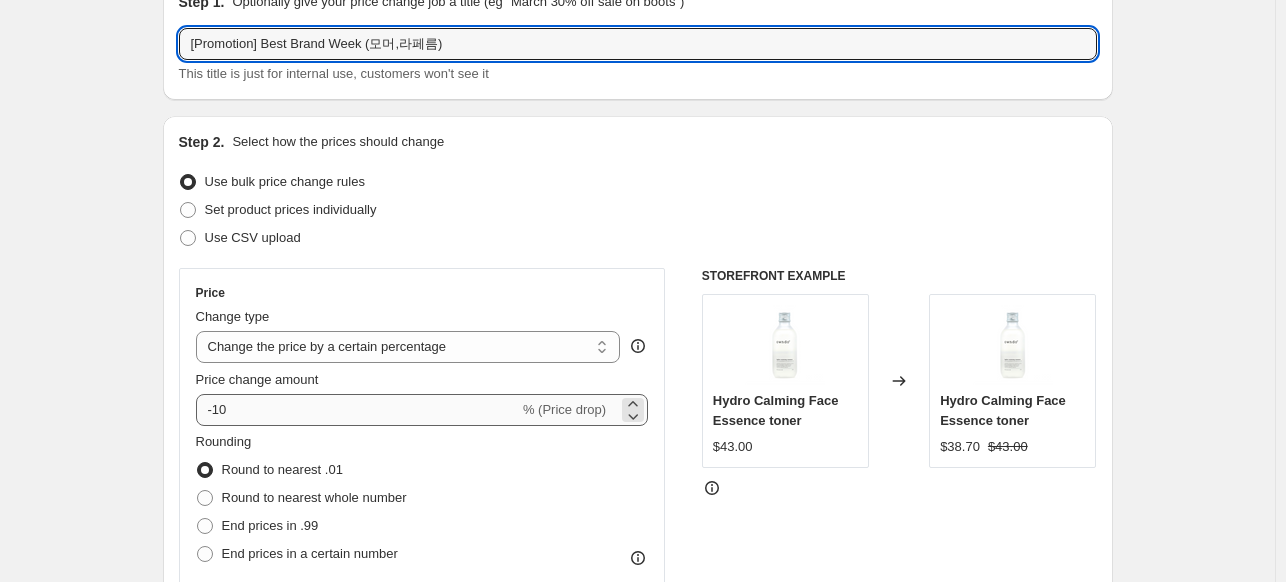type on "[Promotion] Best Brand Week (모머,라페름)" 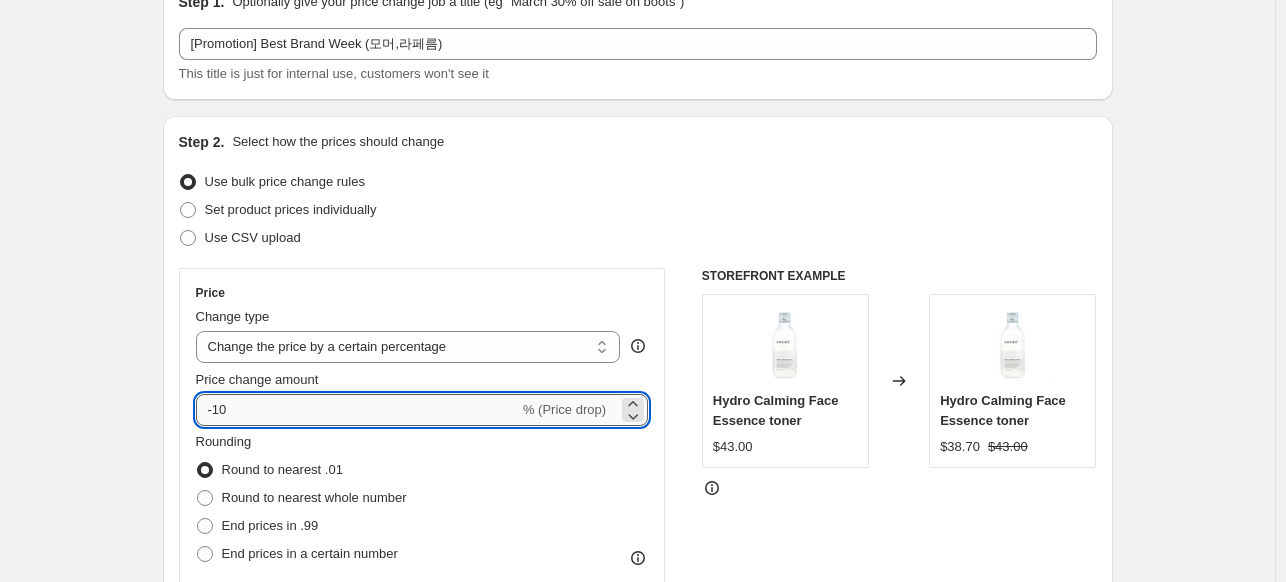 click on "-10" at bounding box center (357, 410) 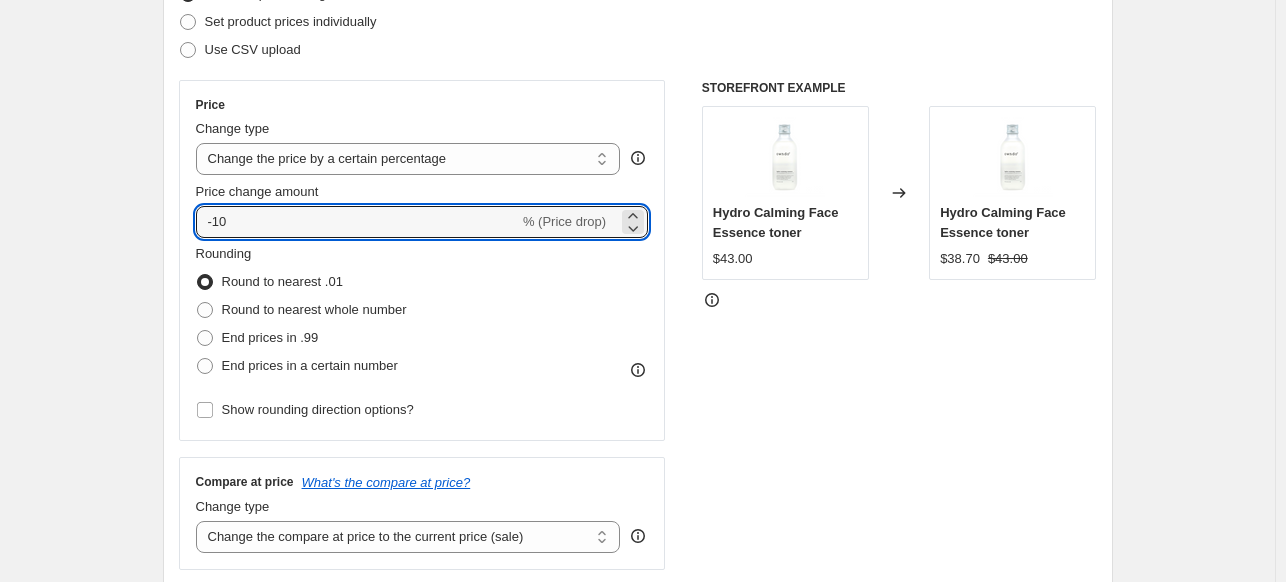 scroll, scrollTop: 300, scrollLeft: 0, axis: vertical 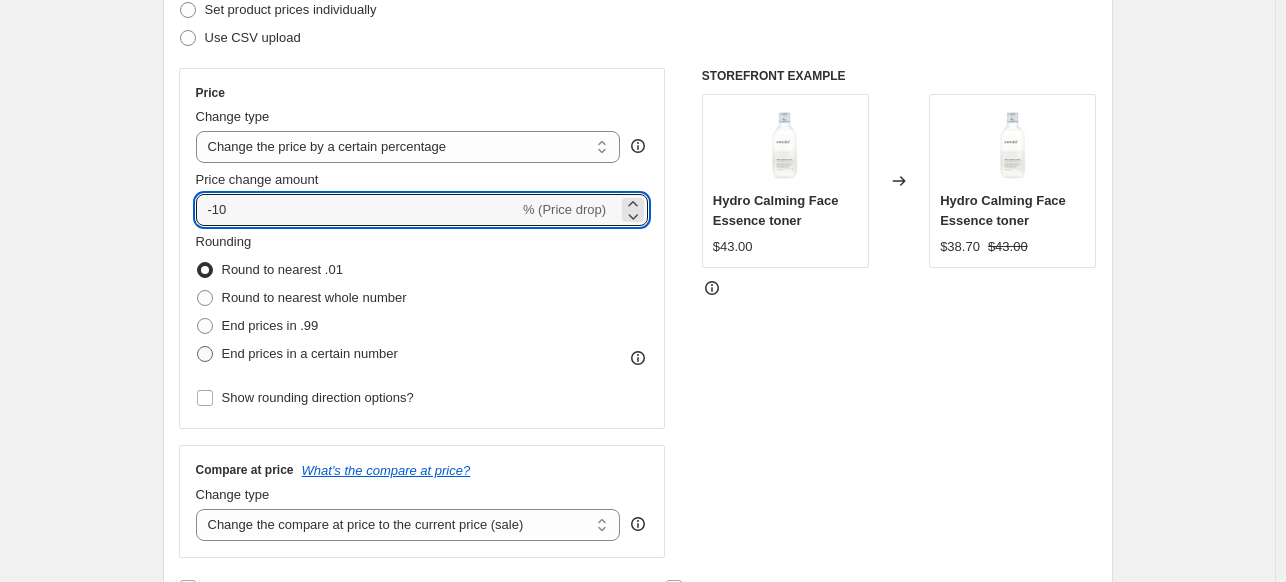 click on "End prices in a certain number" at bounding box center (310, 353) 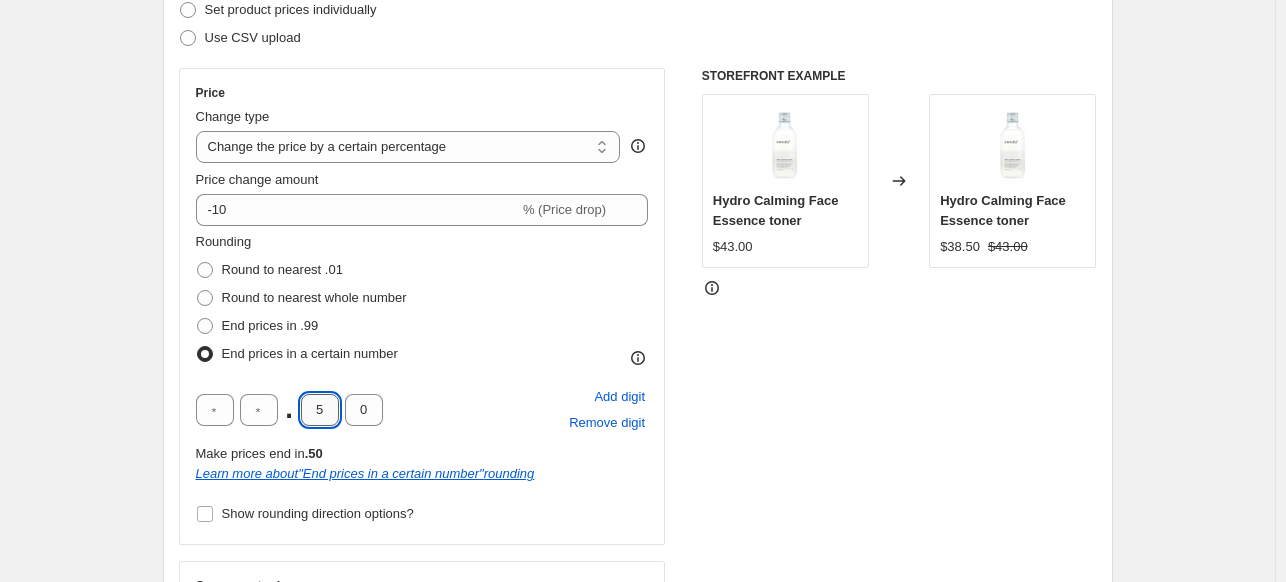 click on "5" at bounding box center (320, 410) 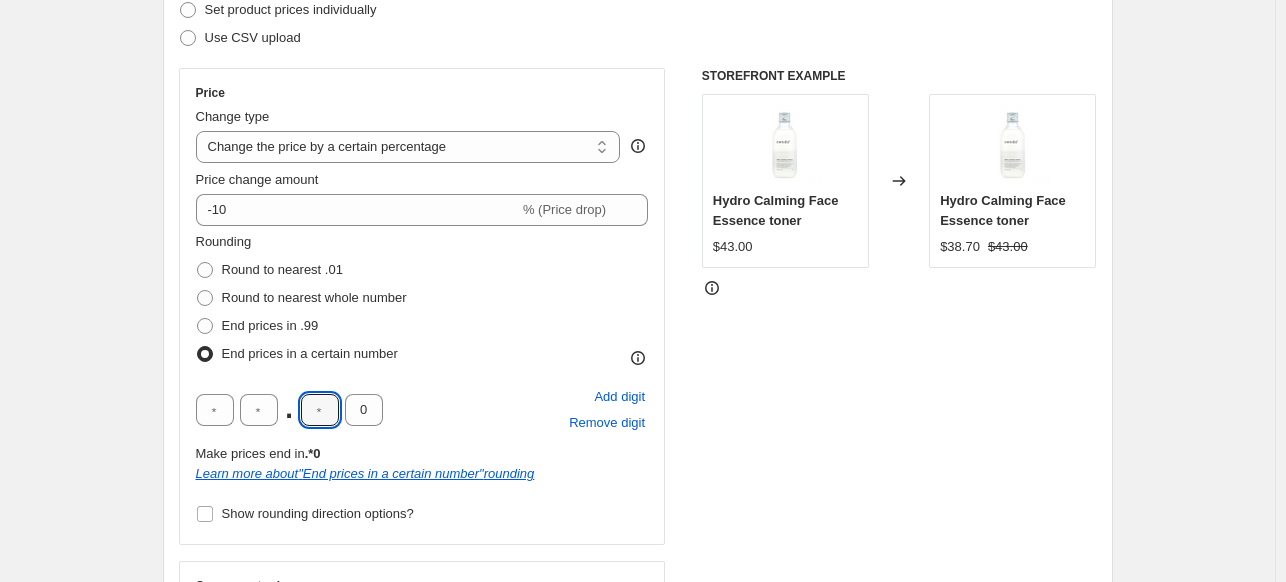 type 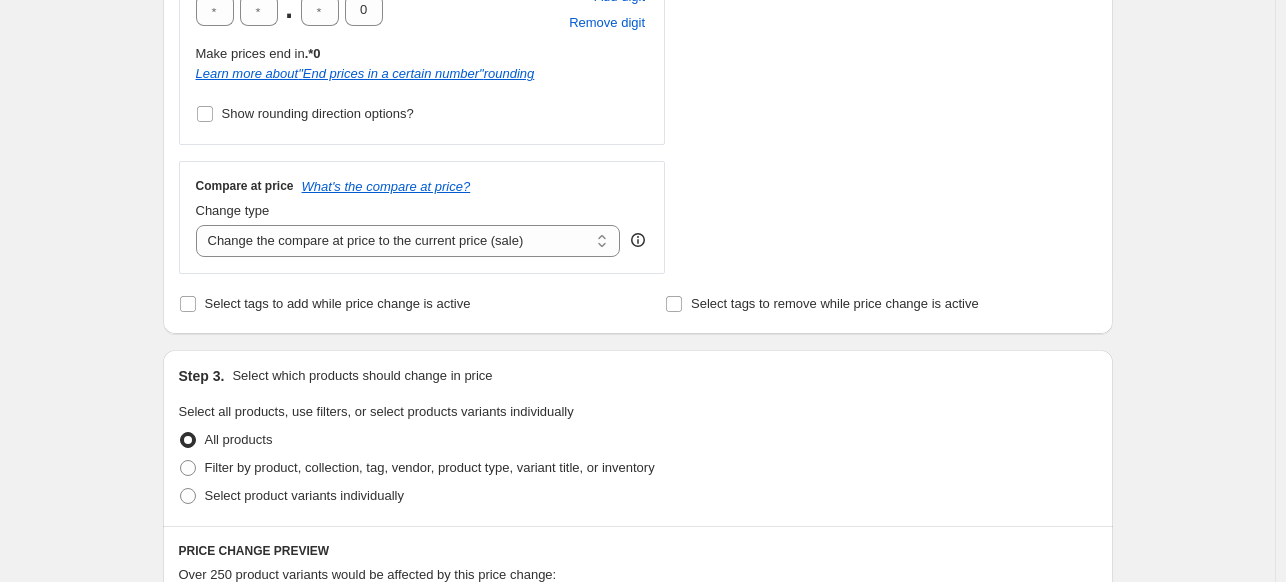 scroll, scrollTop: 1000, scrollLeft: 0, axis: vertical 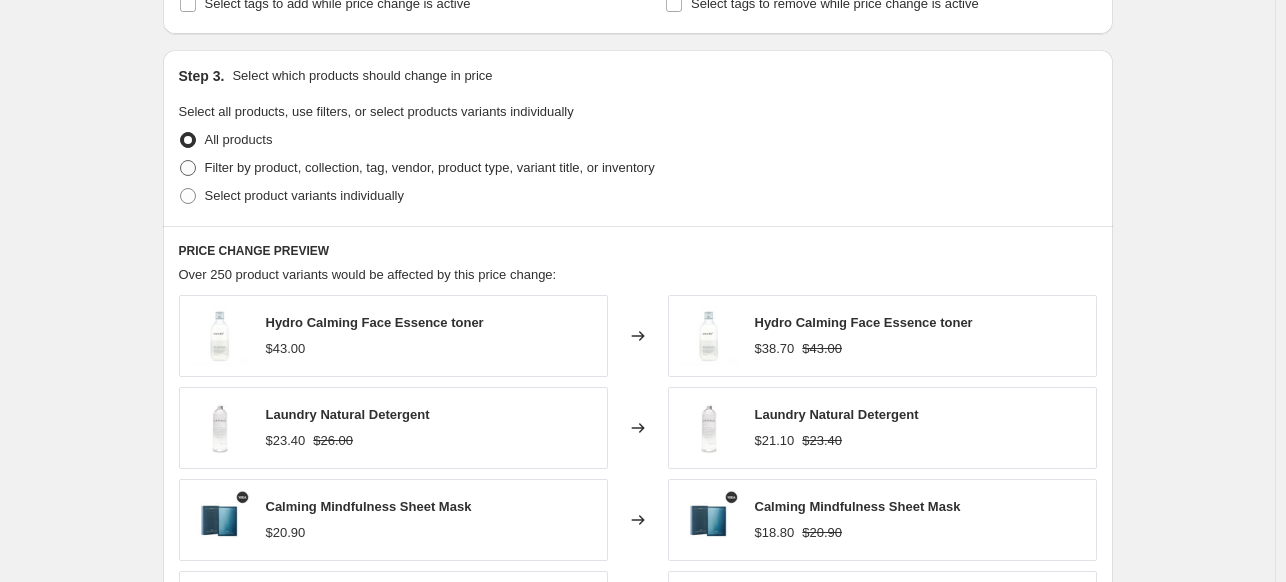 click on "Filter by product, collection, tag, vendor, product type, variant title, or inventory" at bounding box center [417, 168] 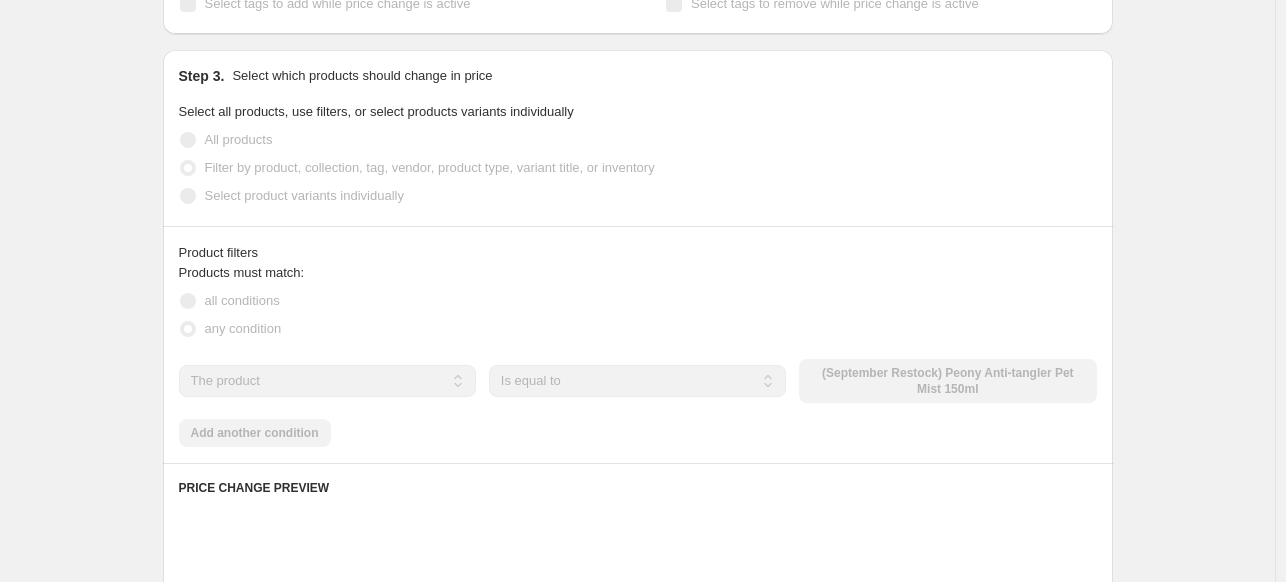scroll, scrollTop: 1100, scrollLeft: 0, axis: vertical 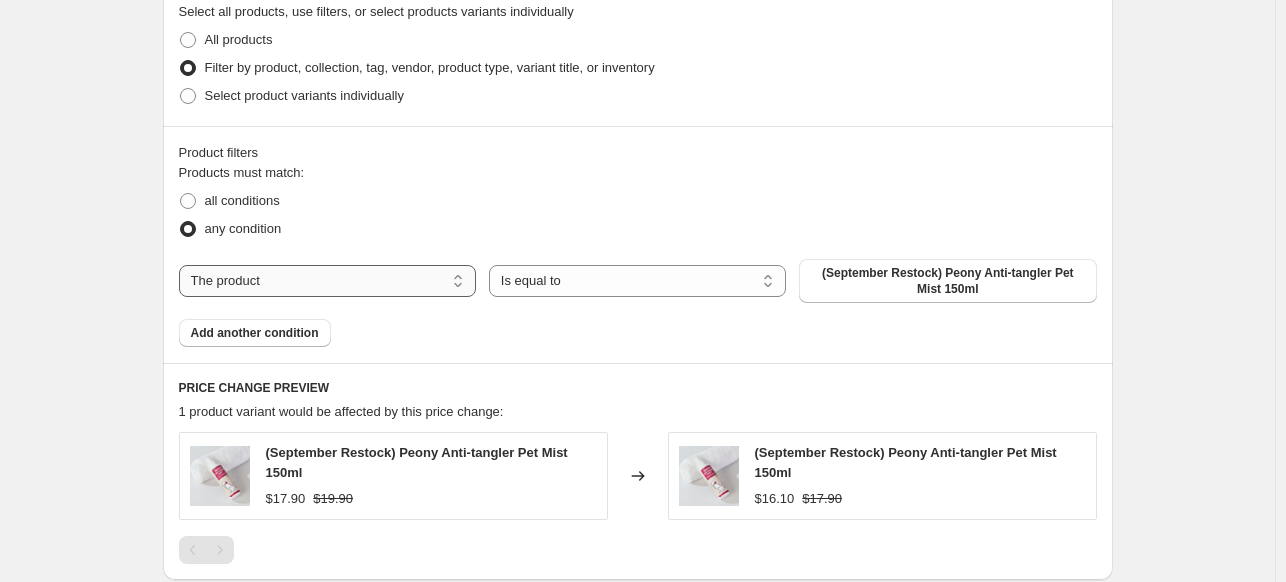 drag, startPoint x: 331, startPoint y: 279, endPoint x: 333, endPoint y: 295, distance: 16.124516 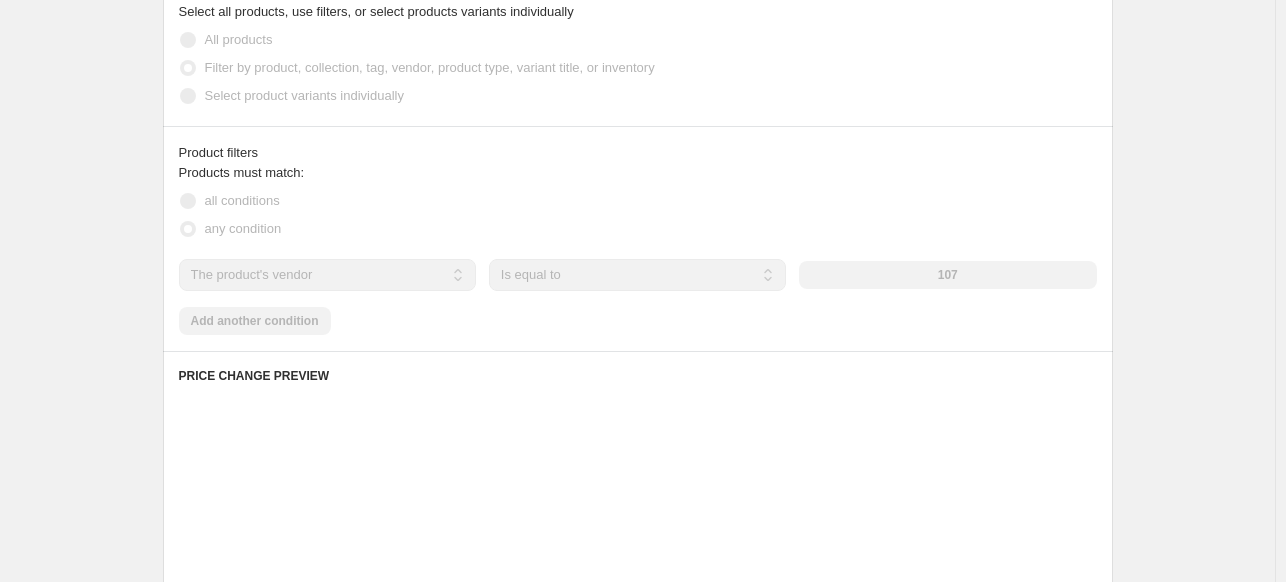 click on "107" at bounding box center (947, 275) 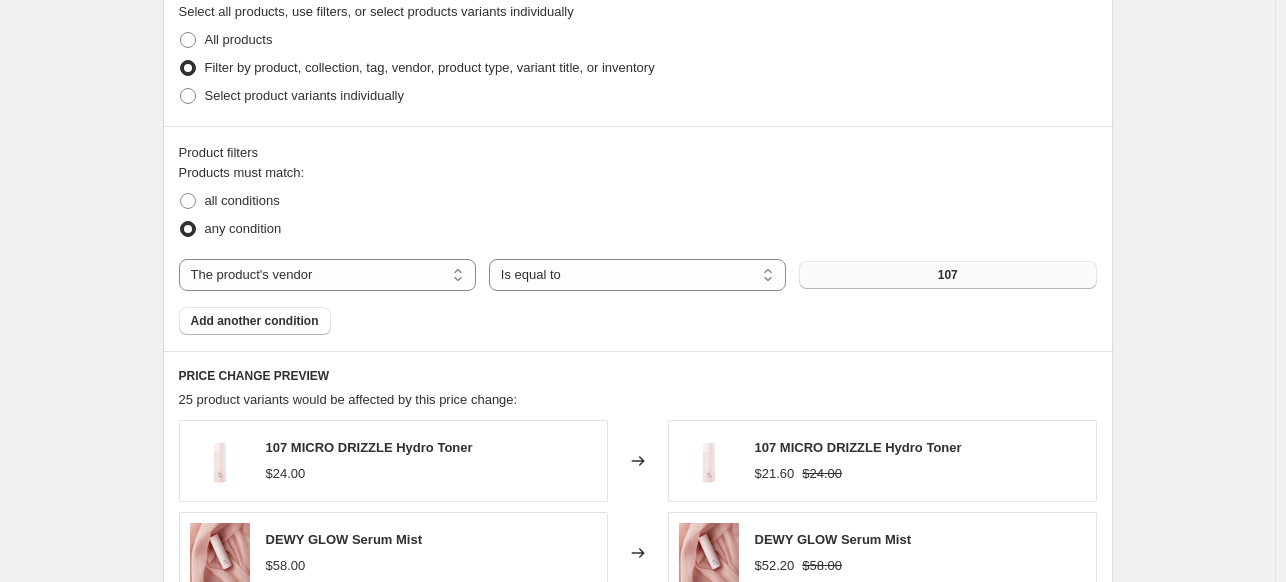 click on "107" at bounding box center (947, 275) 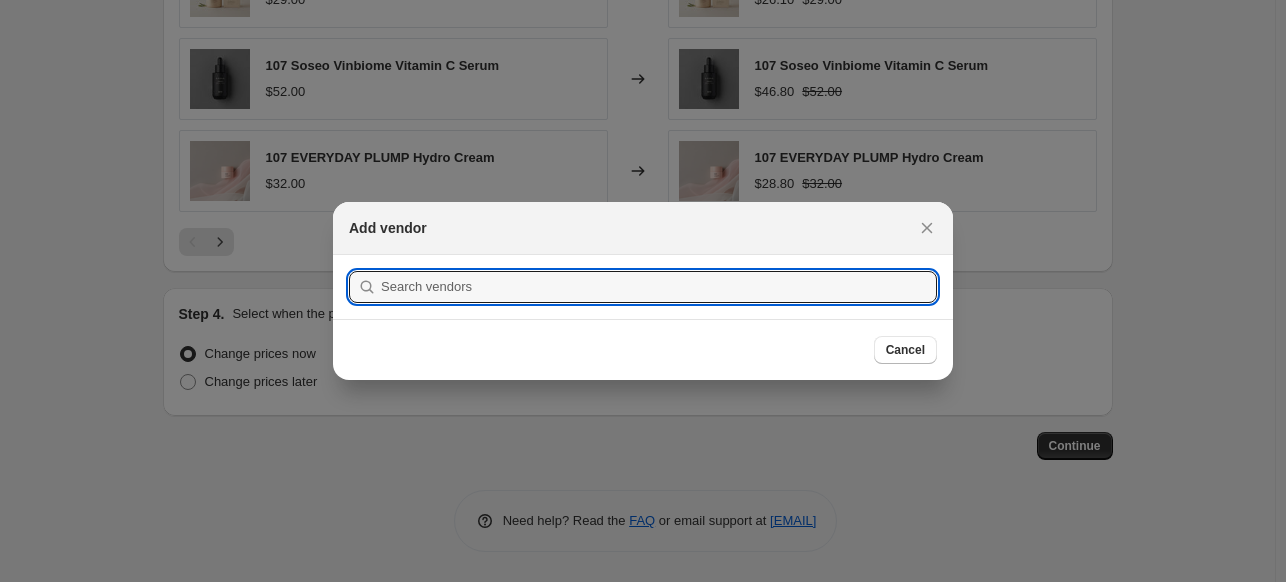 scroll, scrollTop: 1100, scrollLeft: 0, axis: vertical 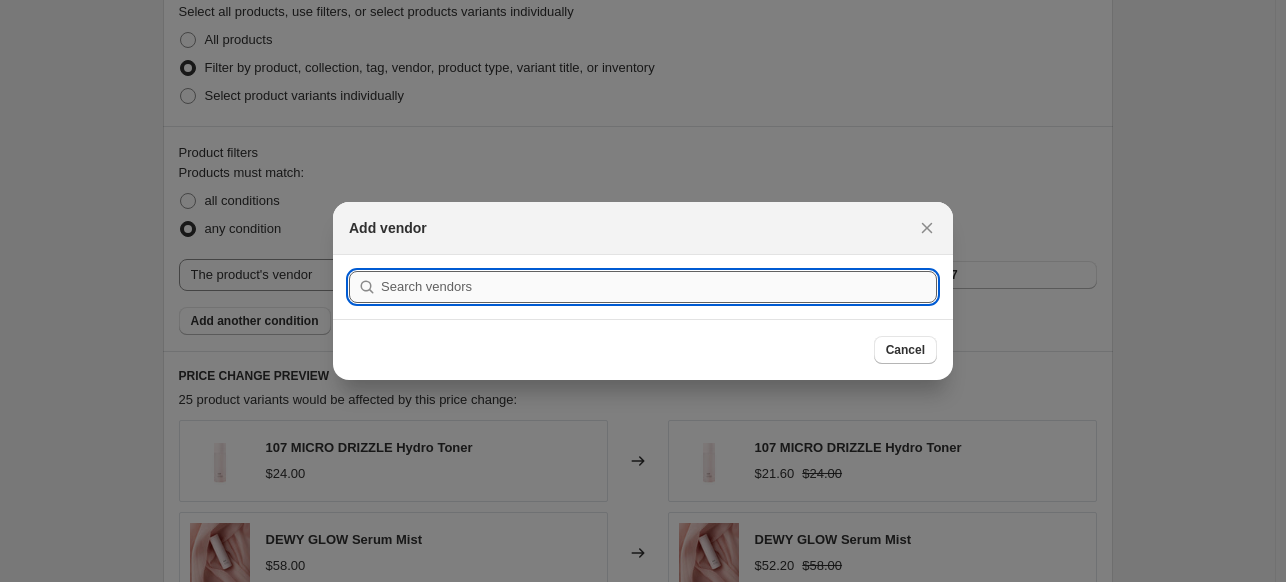 click at bounding box center [659, 287] 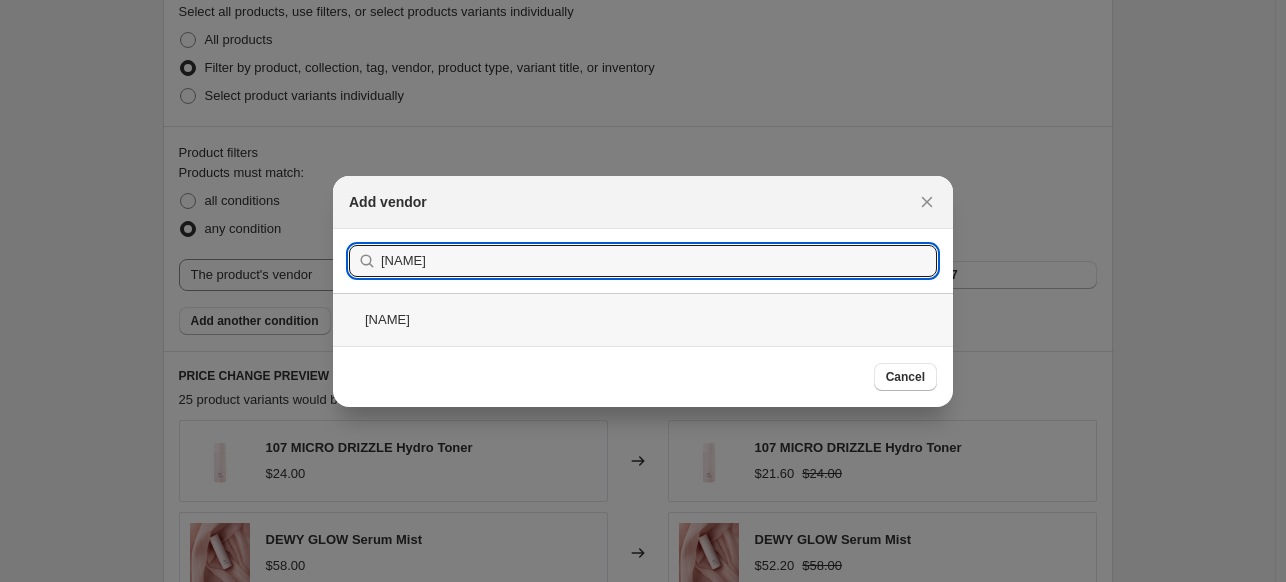 type on "[NAME]" 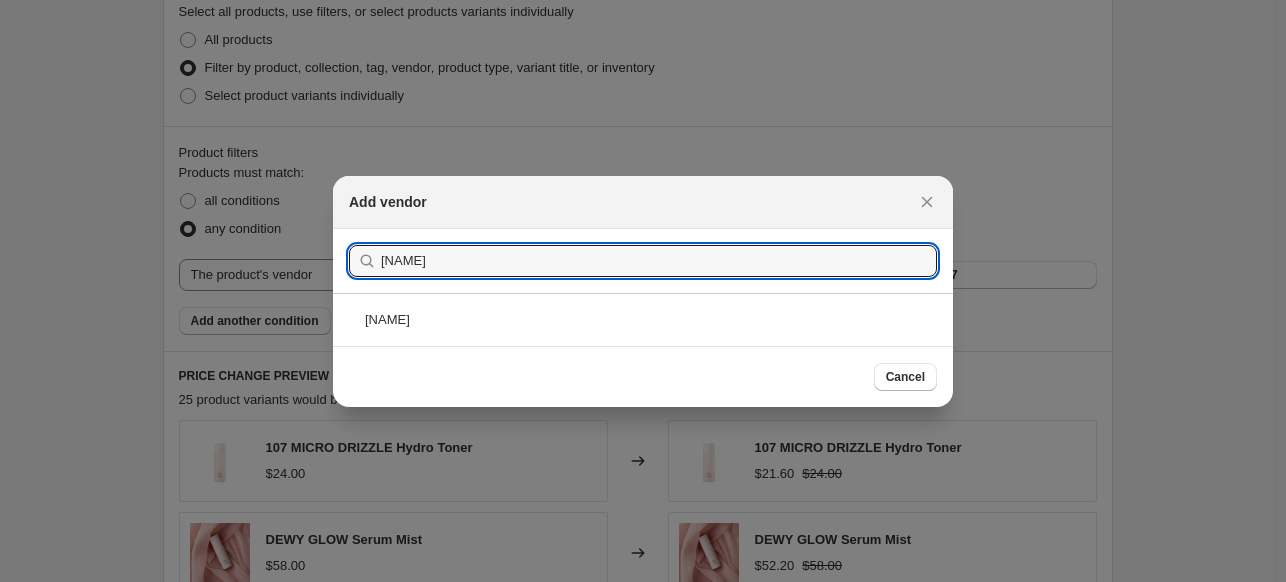 scroll, scrollTop: 1100, scrollLeft: 0, axis: vertical 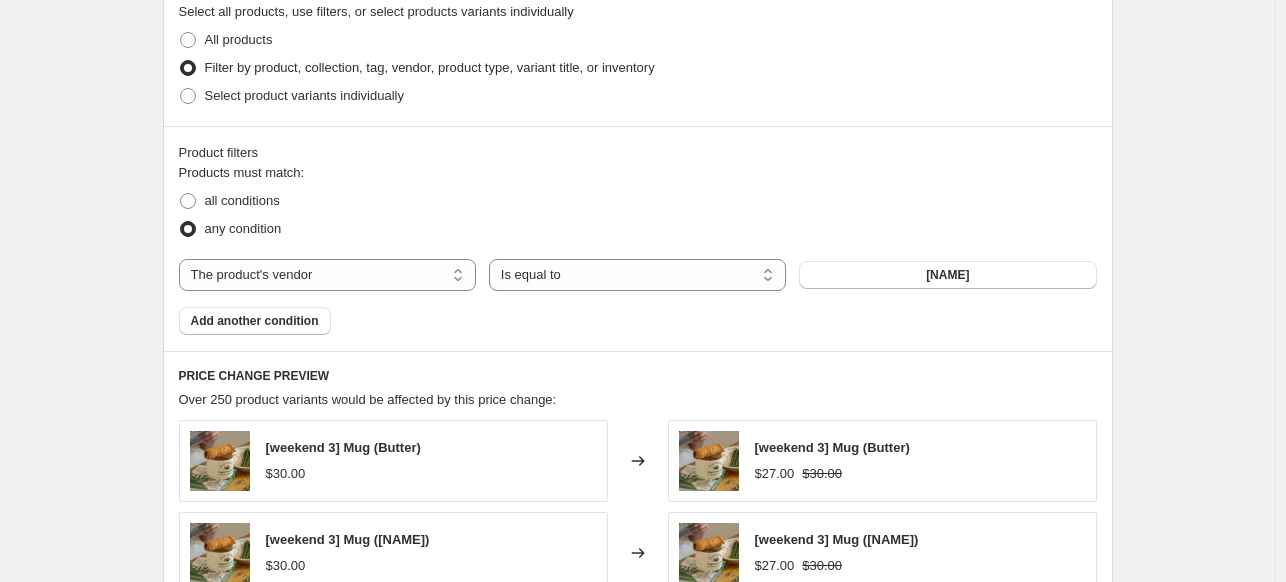click on "Add another condition" at bounding box center (255, 321) 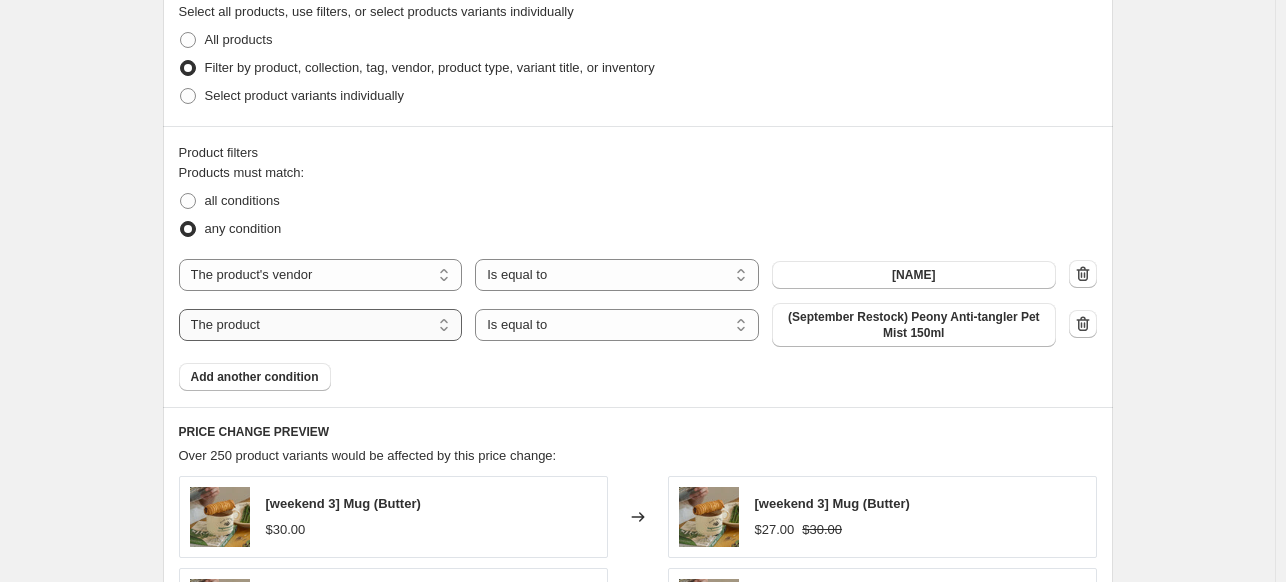 click on "The product The product's collection The product's tag The product's vendor The product's type The product's status The variant's title Inventory quantity" at bounding box center [321, 325] 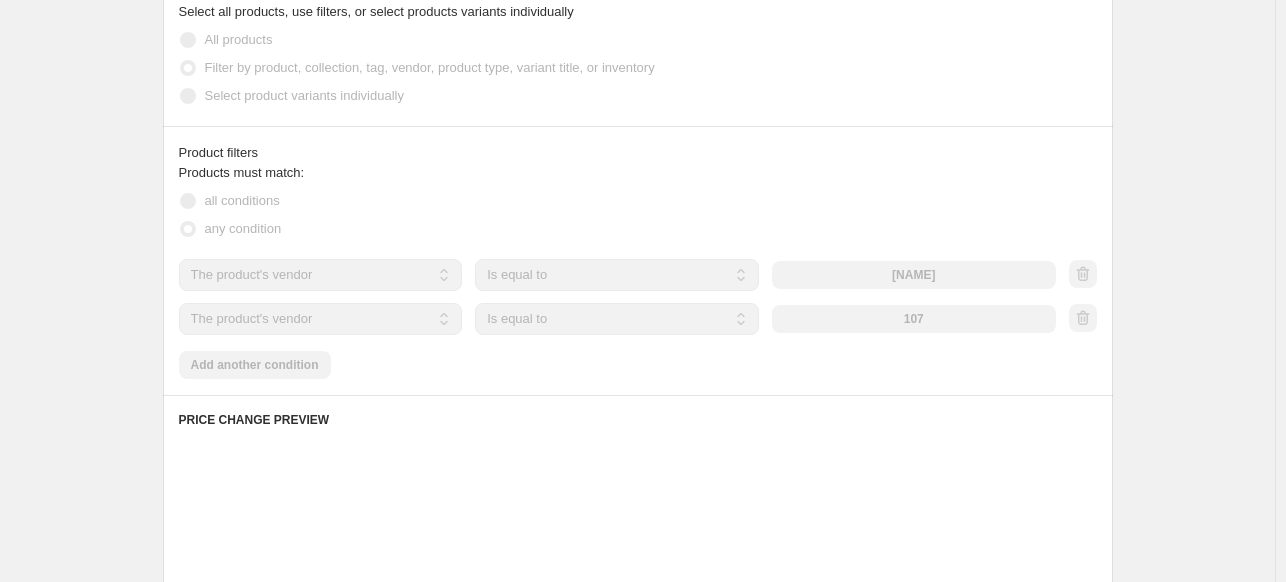 click on "107" at bounding box center [914, 319] 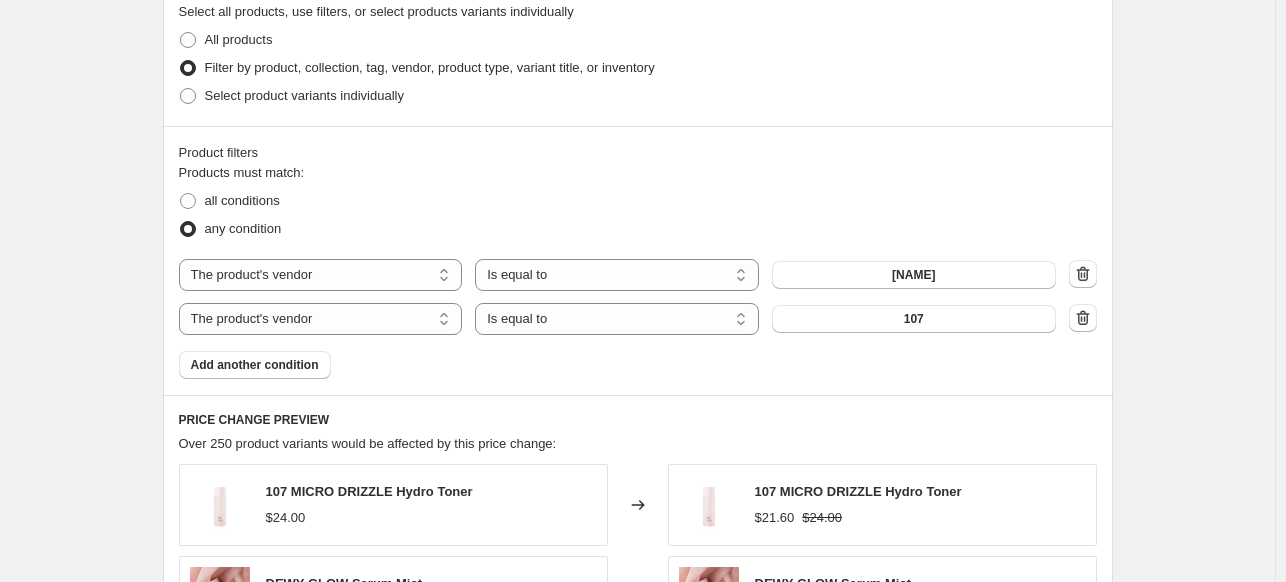 click on "107" at bounding box center [914, 319] 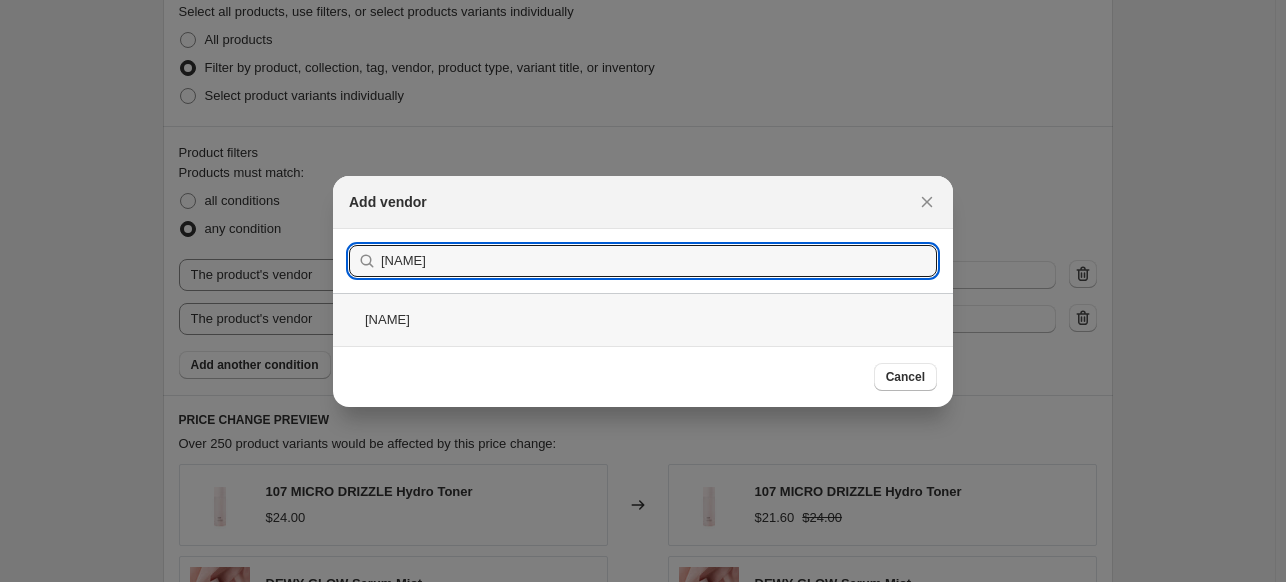 type on "[NAME]" 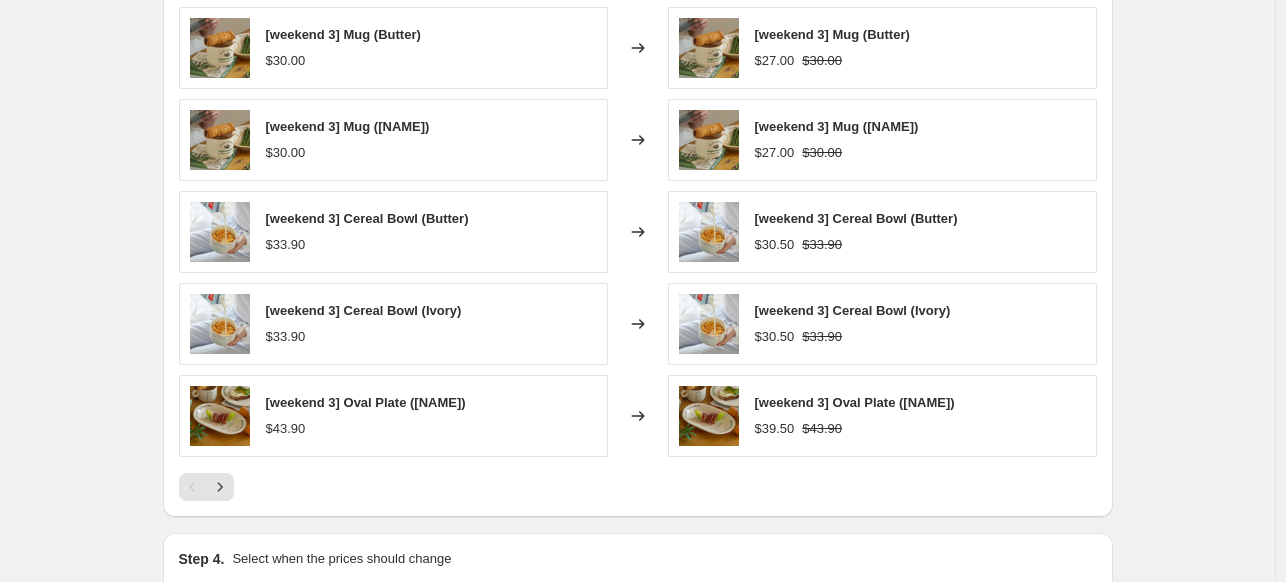 scroll, scrollTop: 1600, scrollLeft: 0, axis: vertical 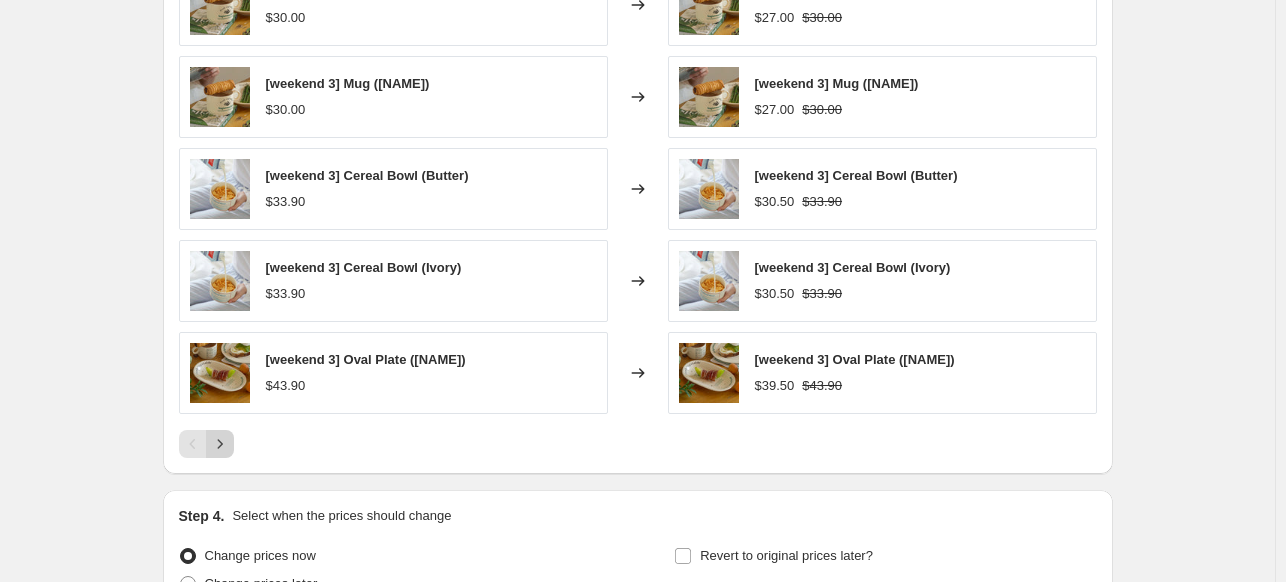 click 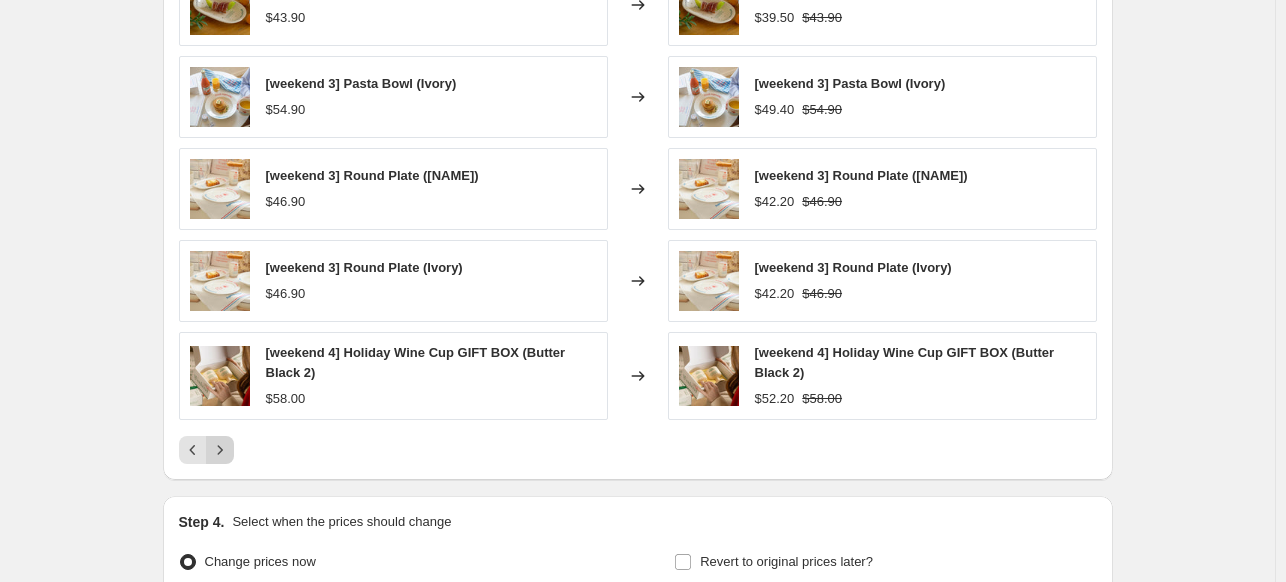 click 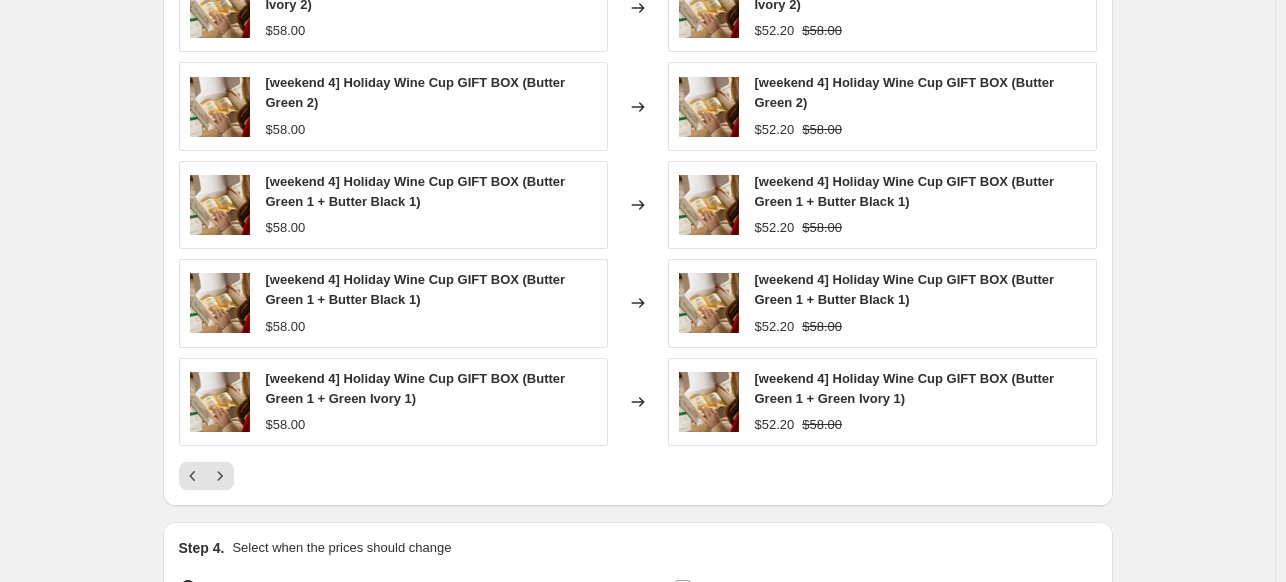 scroll, scrollTop: 1800, scrollLeft: 0, axis: vertical 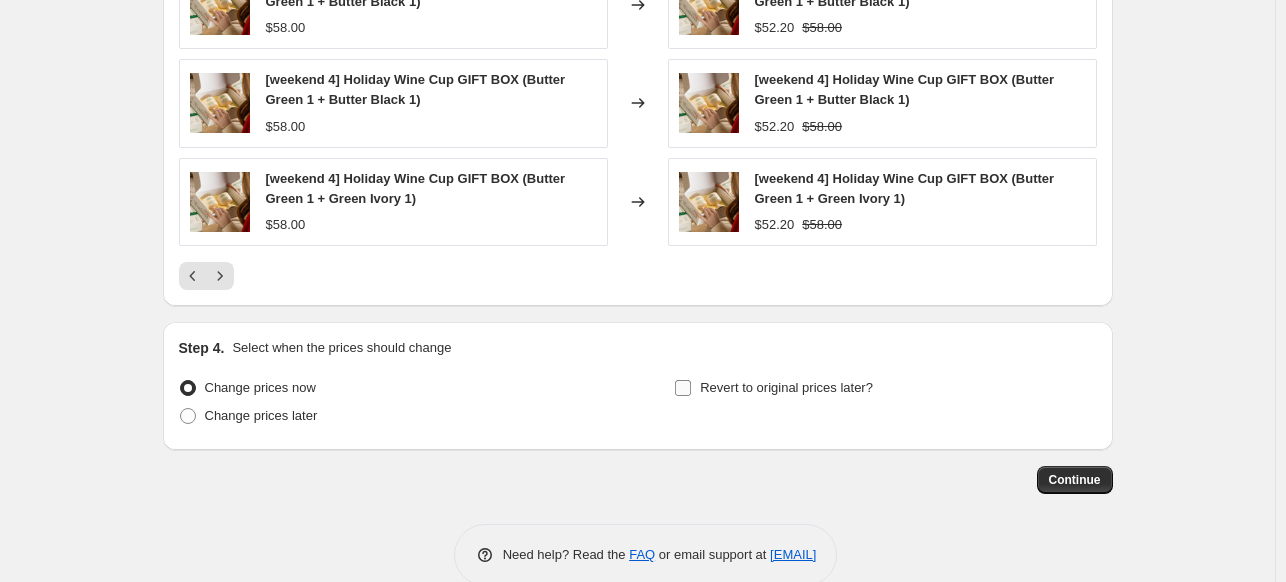 click on "Revert to original prices later?" at bounding box center [683, 388] 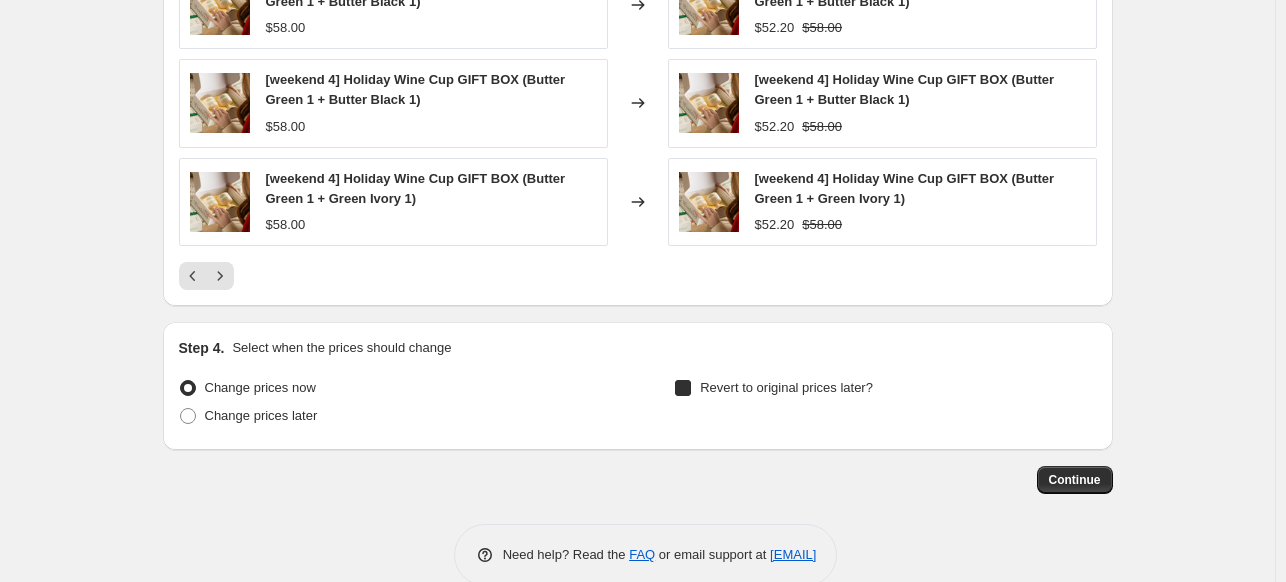 checkbox on "true" 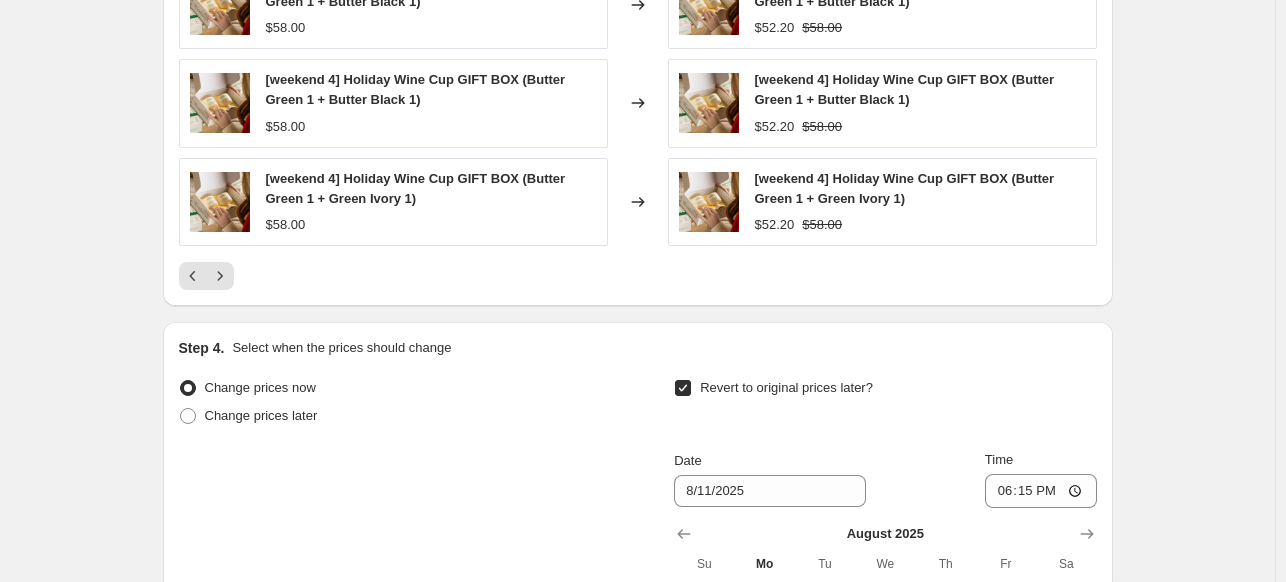 scroll, scrollTop: 2000, scrollLeft: 0, axis: vertical 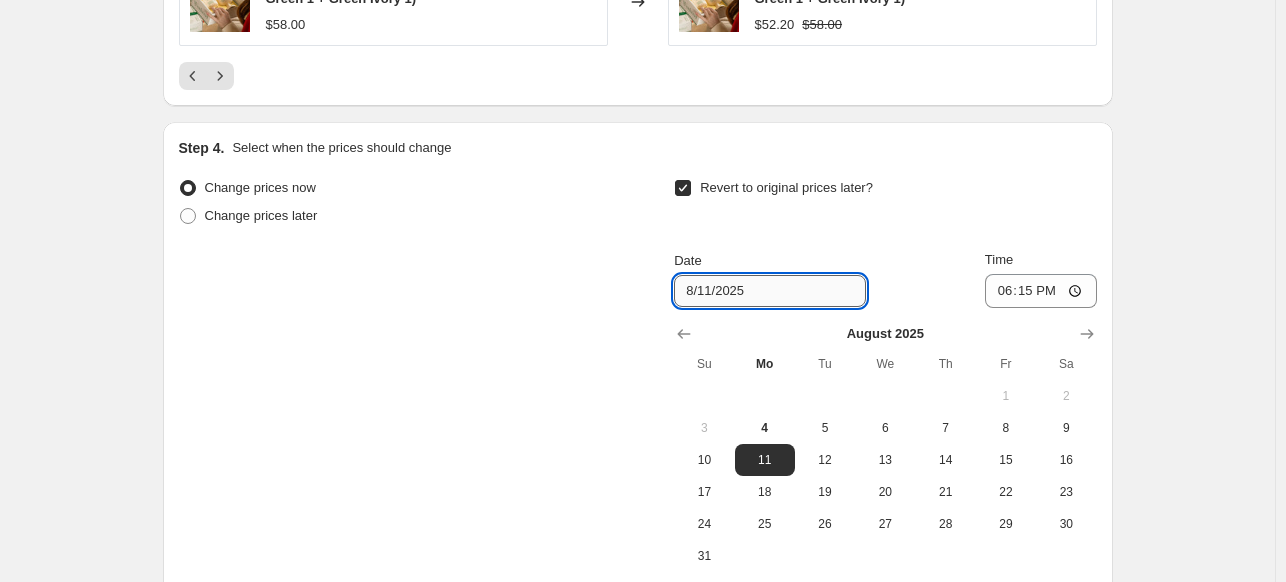 click on "8/11/2025" at bounding box center (770, 291) 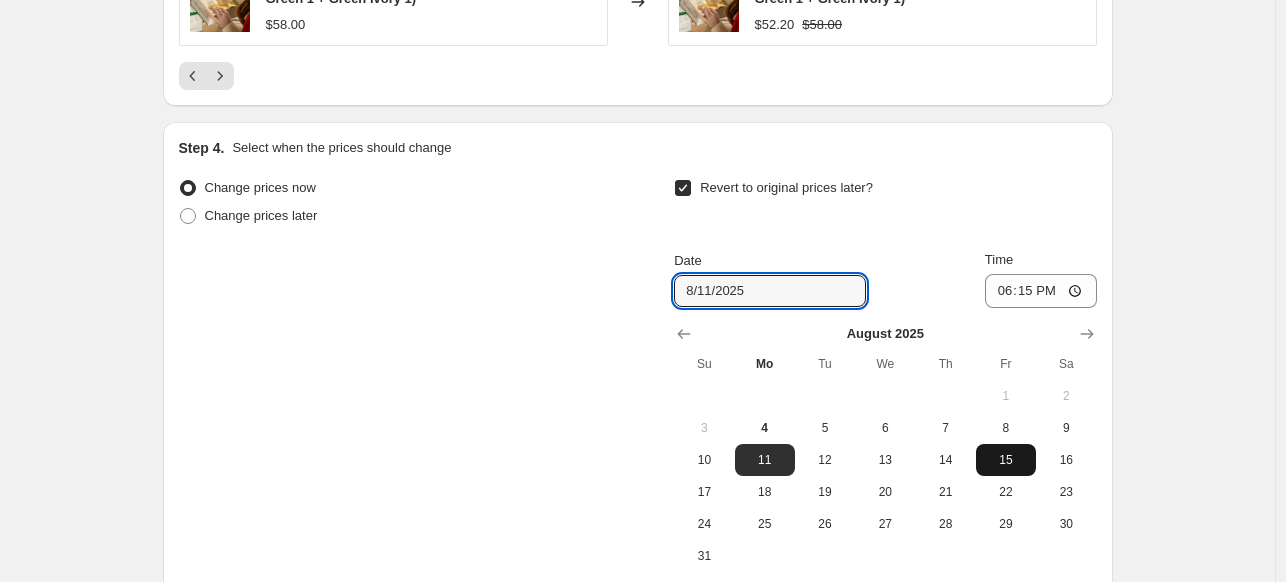 click on "15" at bounding box center (1006, 460) 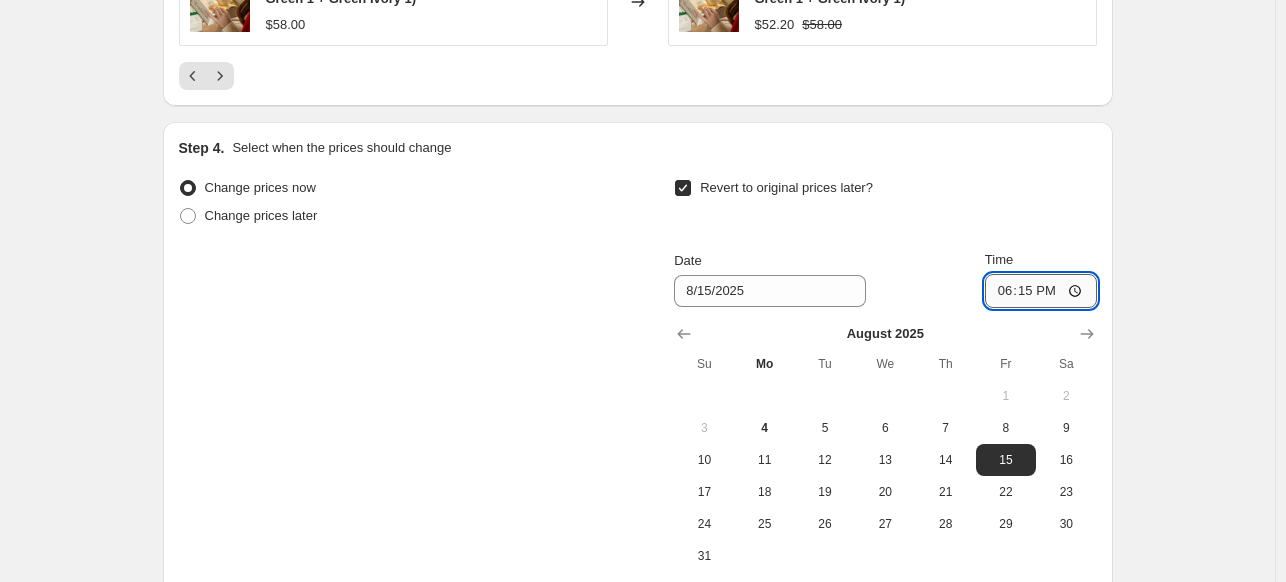 click on "18:15" at bounding box center [1041, 291] 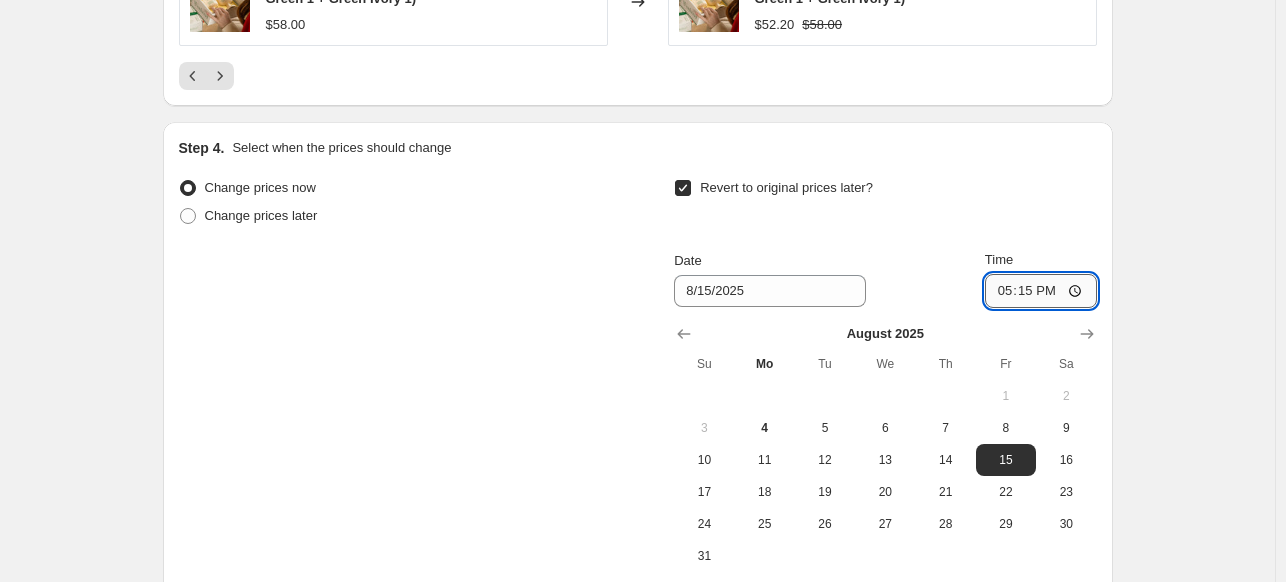 type on "17:00" 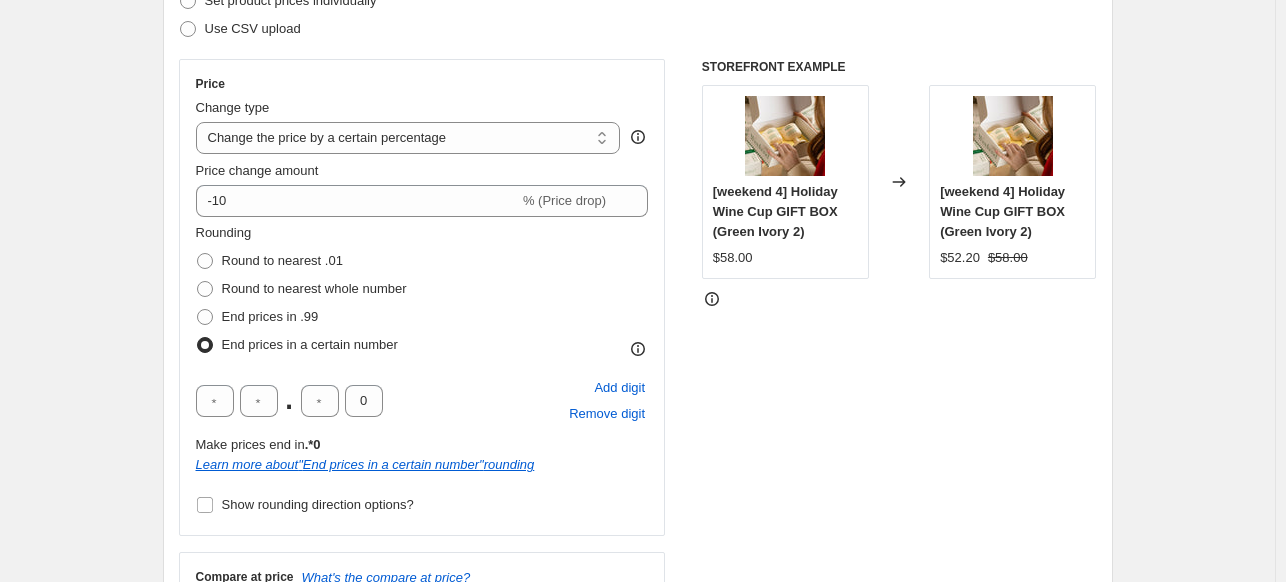 scroll, scrollTop: 305, scrollLeft: 0, axis: vertical 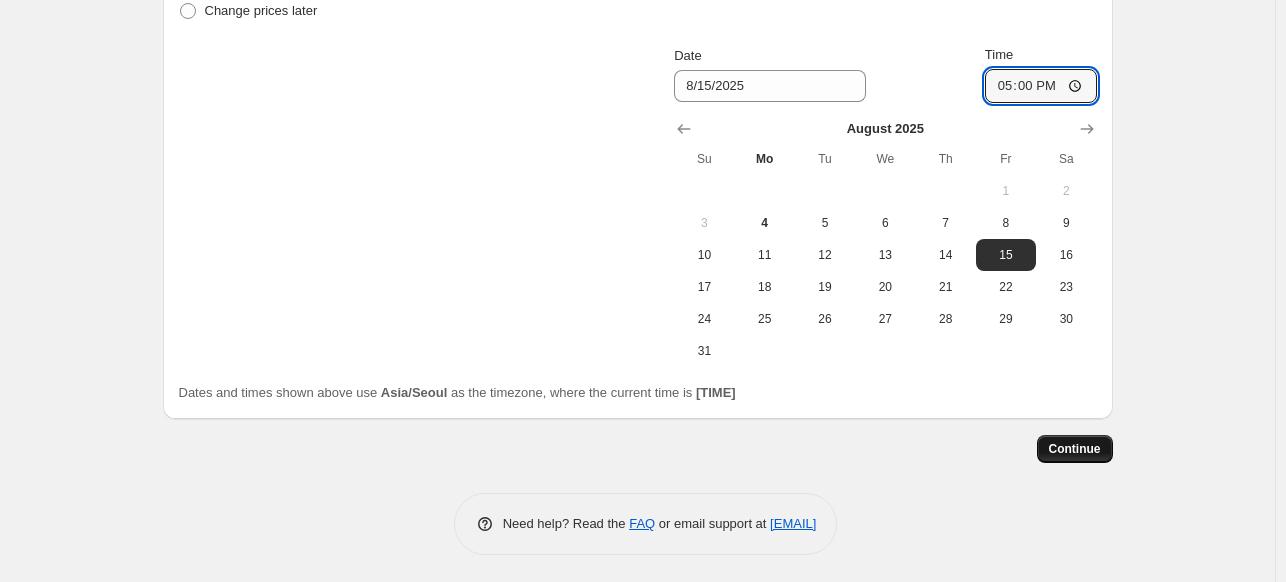 click on "Continue" at bounding box center [1075, 449] 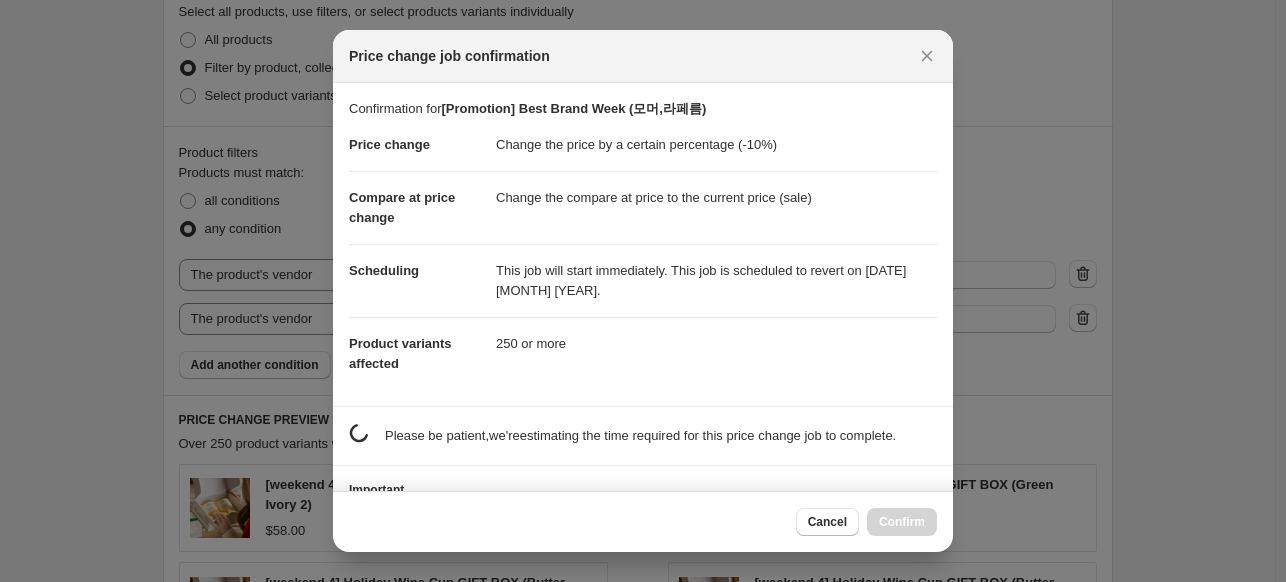 scroll, scrollTop: 0, scrollLeft: 0, axis: both 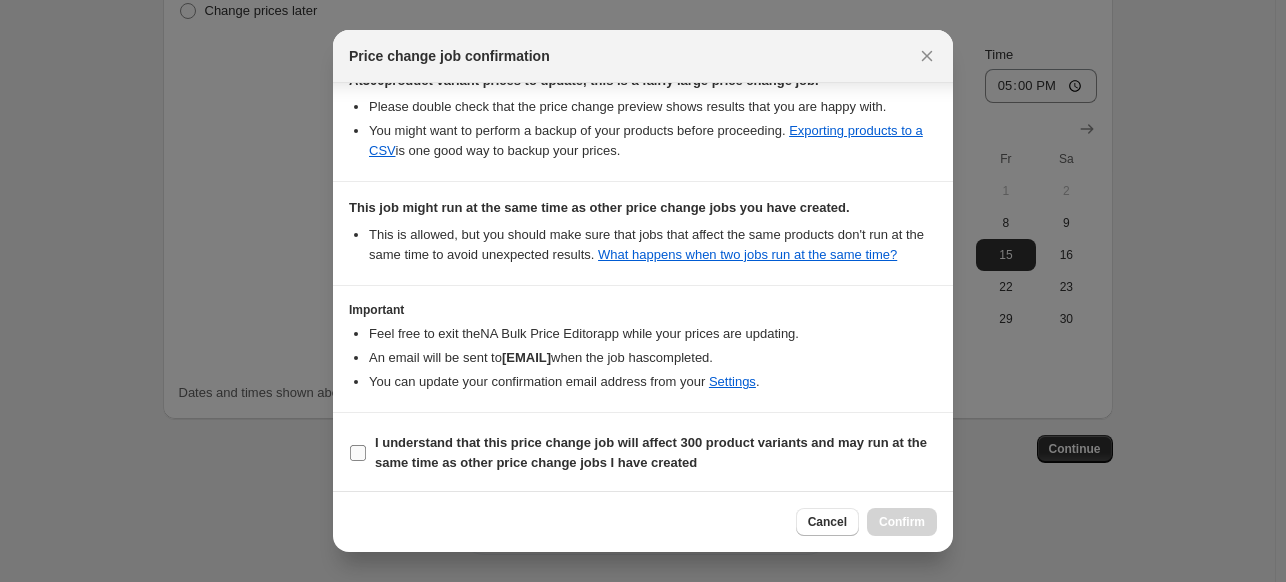 click on "I understand that this price change job will affect 300 product variants and may run at the same time as other price change jobs I have created" at bounding box center [651, 452] 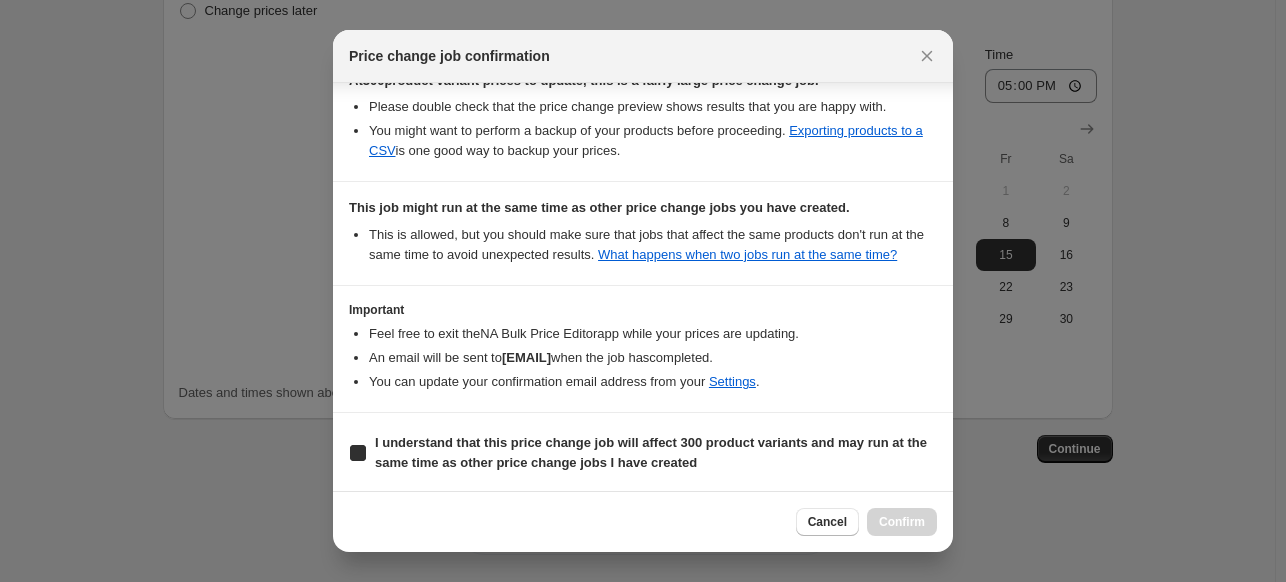 checkbox on "true" 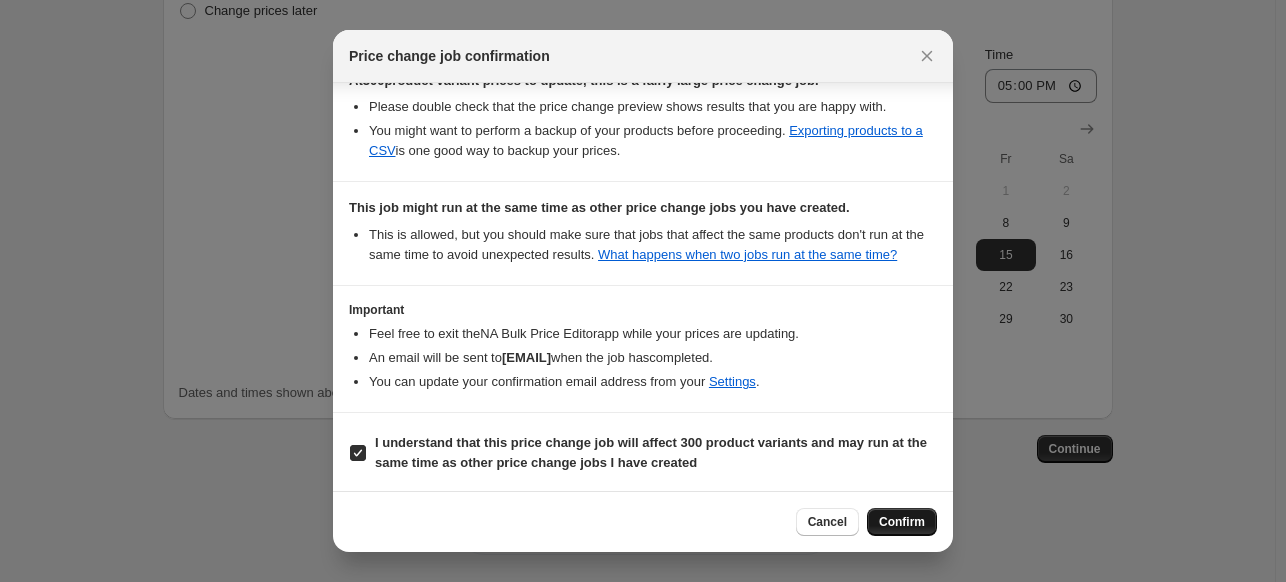 click on "Confirm" at bounding box center (902, 522) 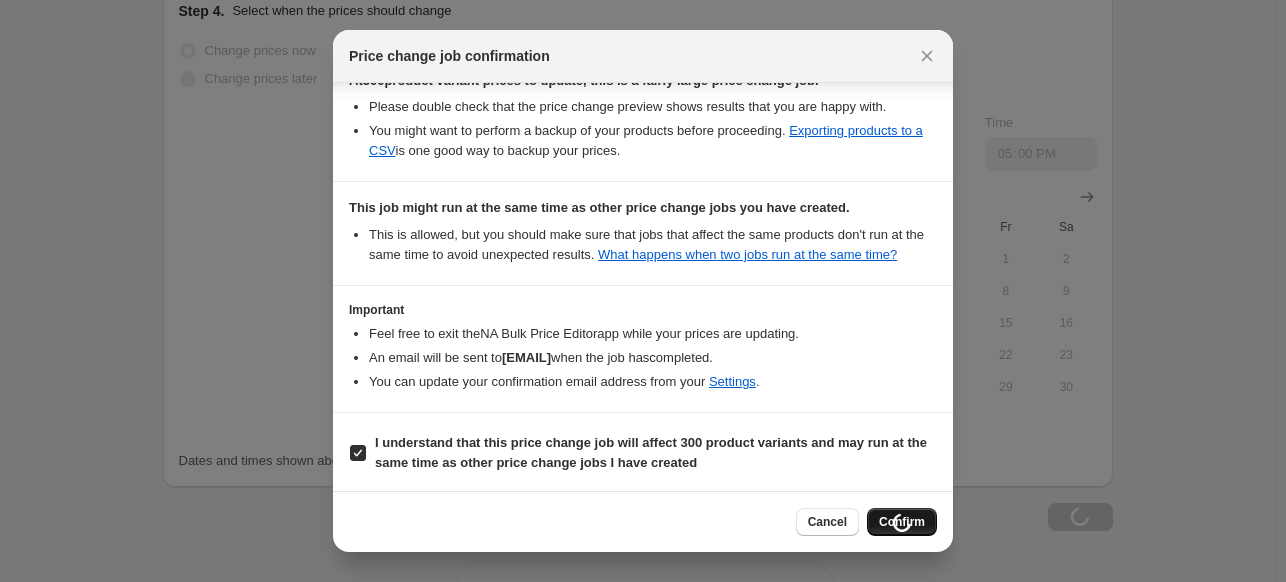 scroll, scrollTop: 2273, scrollLeft: 0, axis: vertical 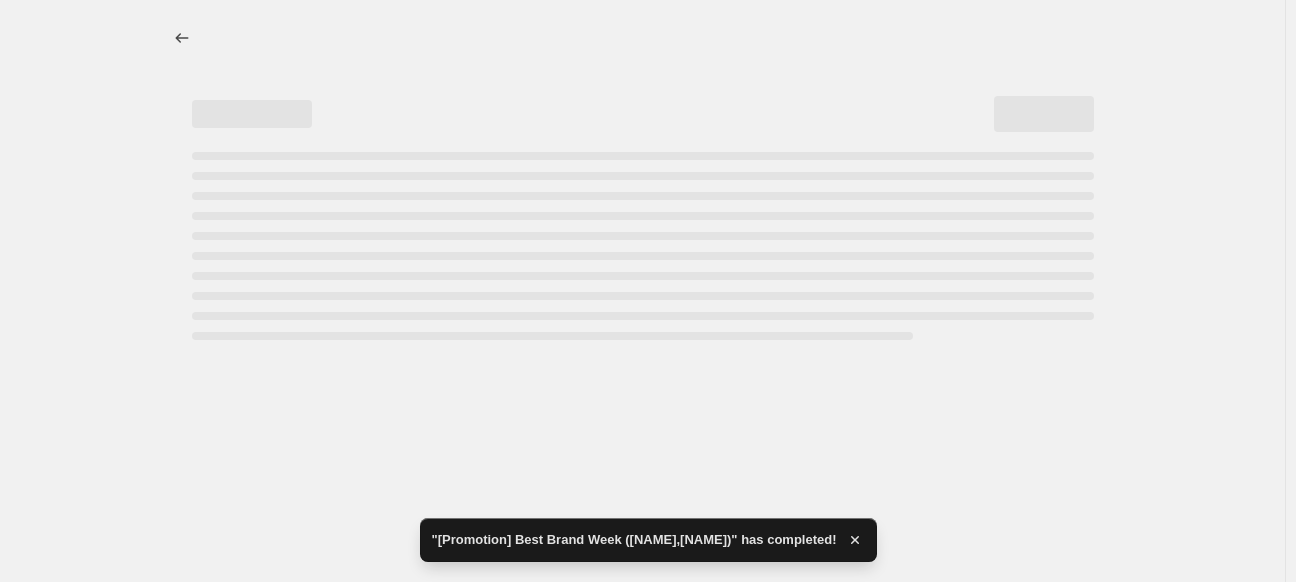 select on "percentage" 